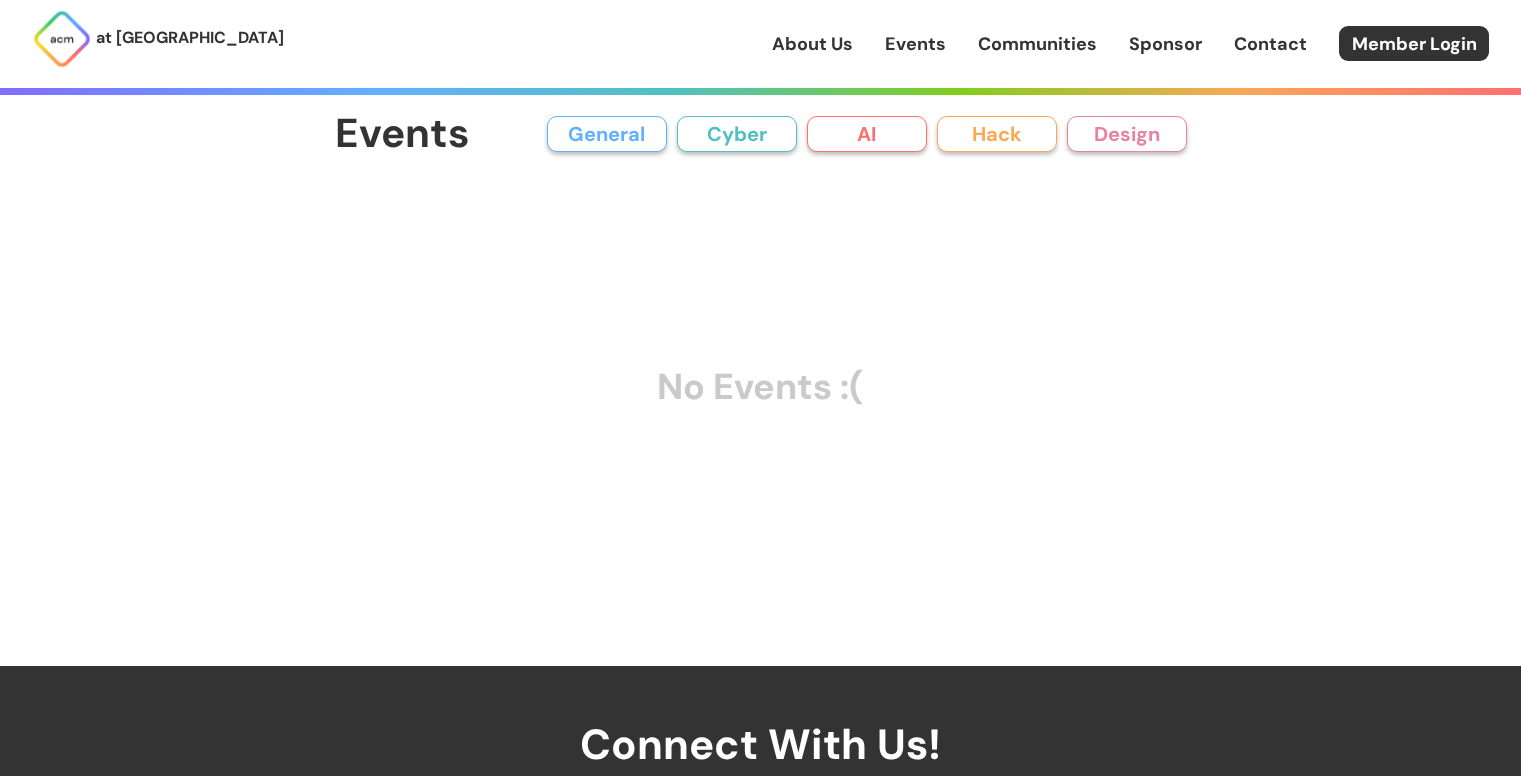 scroll, scrollTop: 0, scrollLeft: 0, axis: both 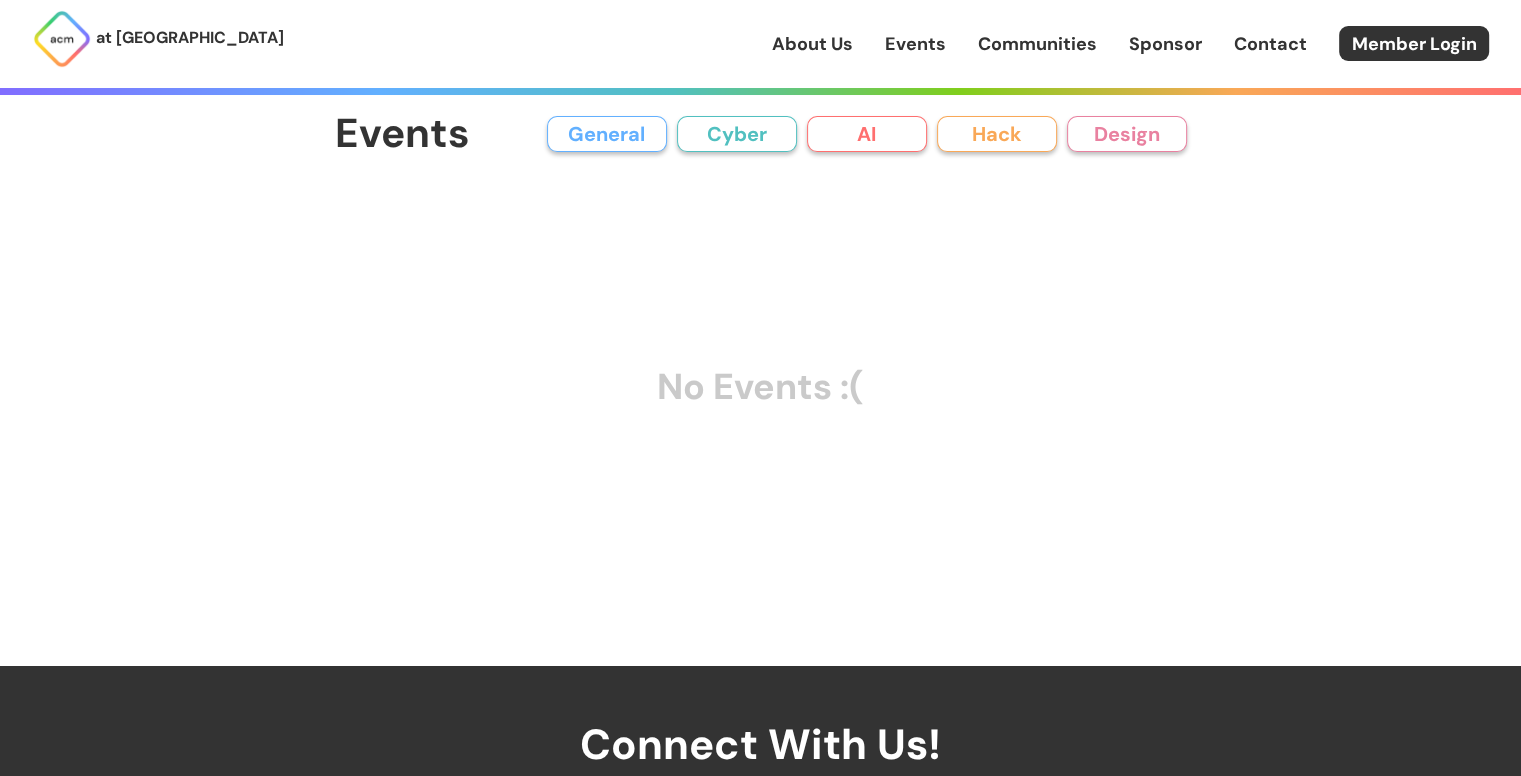 click on "General" at bounding box center [607, 134] 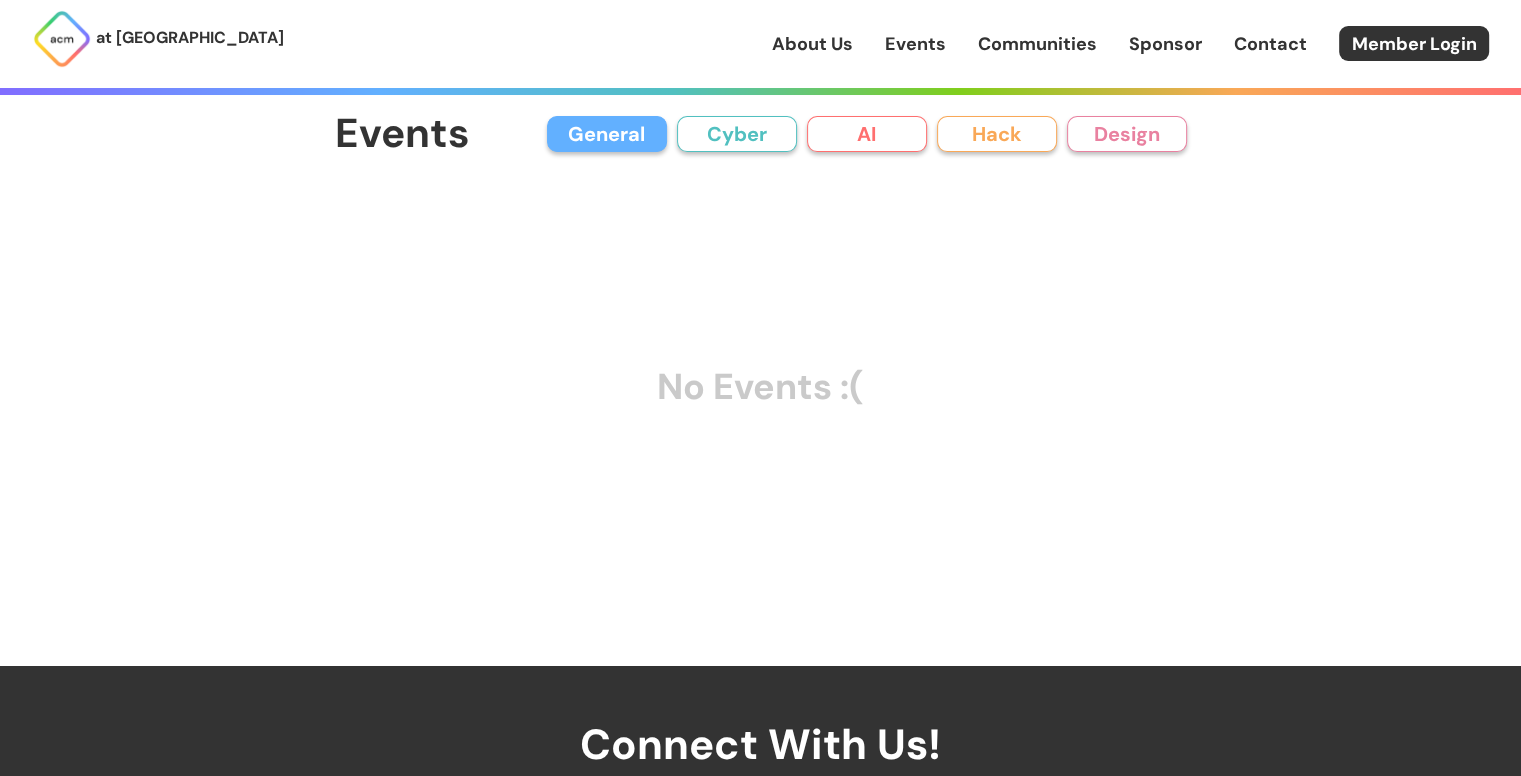 click on "Cyber" at bounding box center [737, 134] 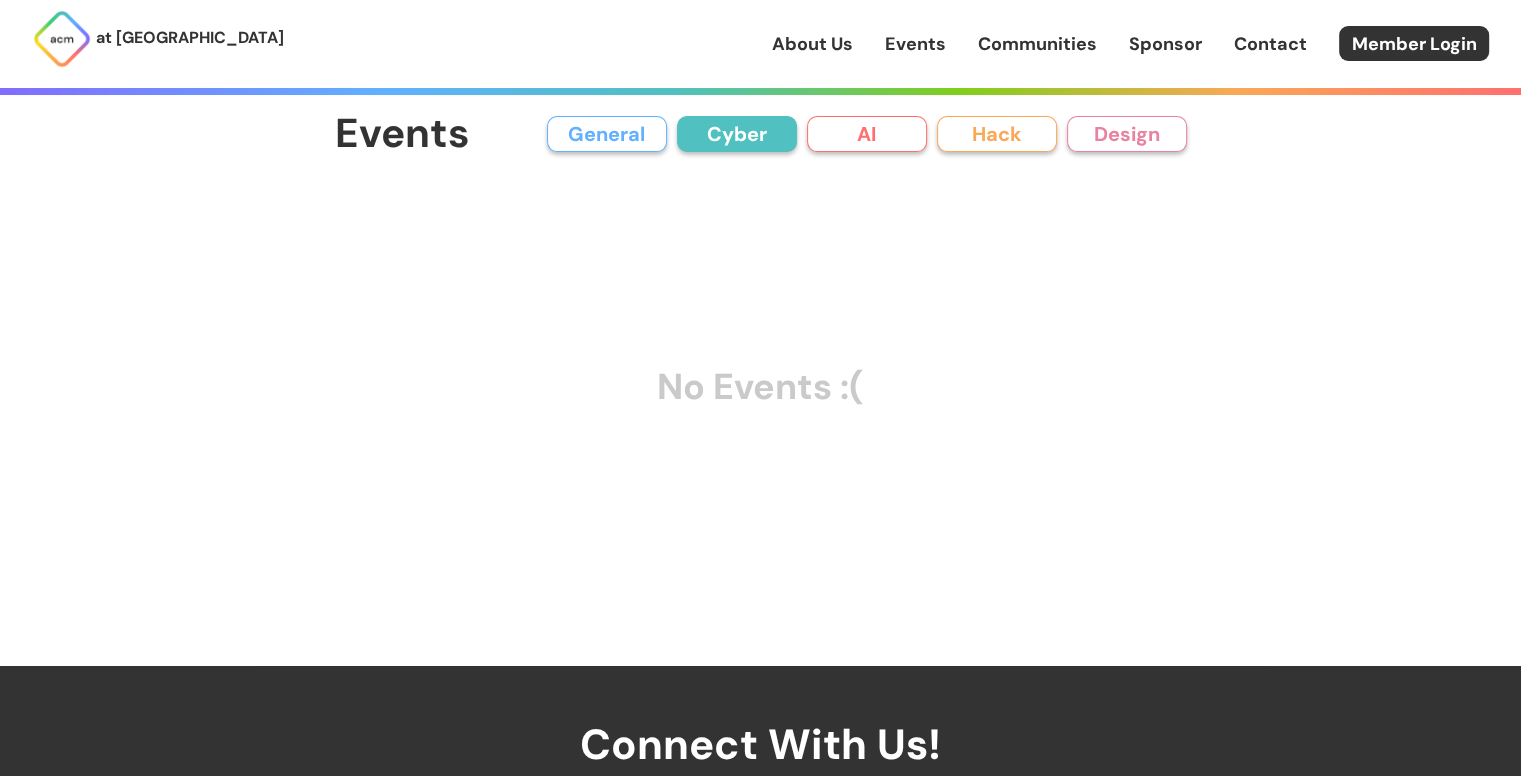 click on "AI" at bounding box center (867, 134) 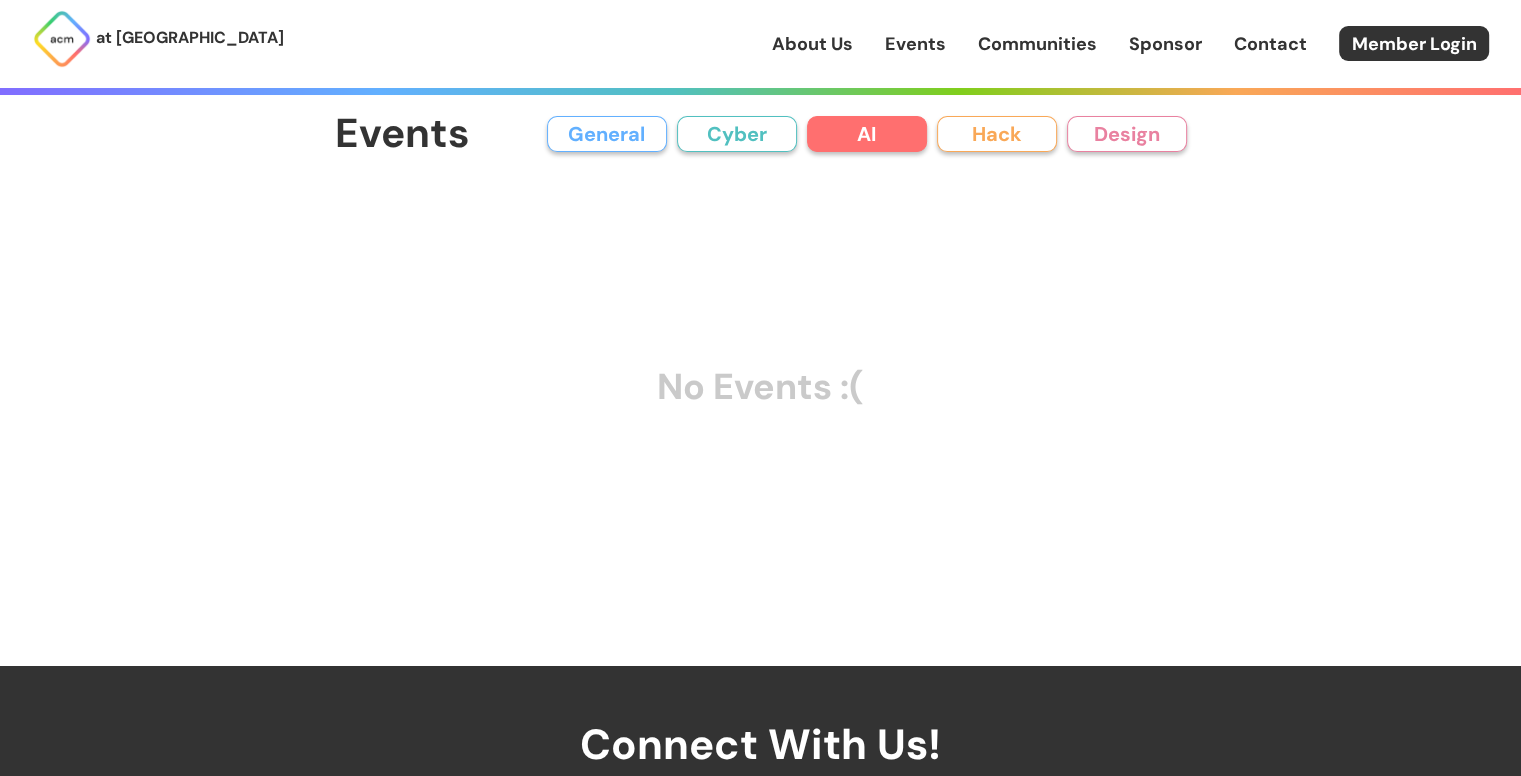 click on "Hack" at bounding box center (997, 134) 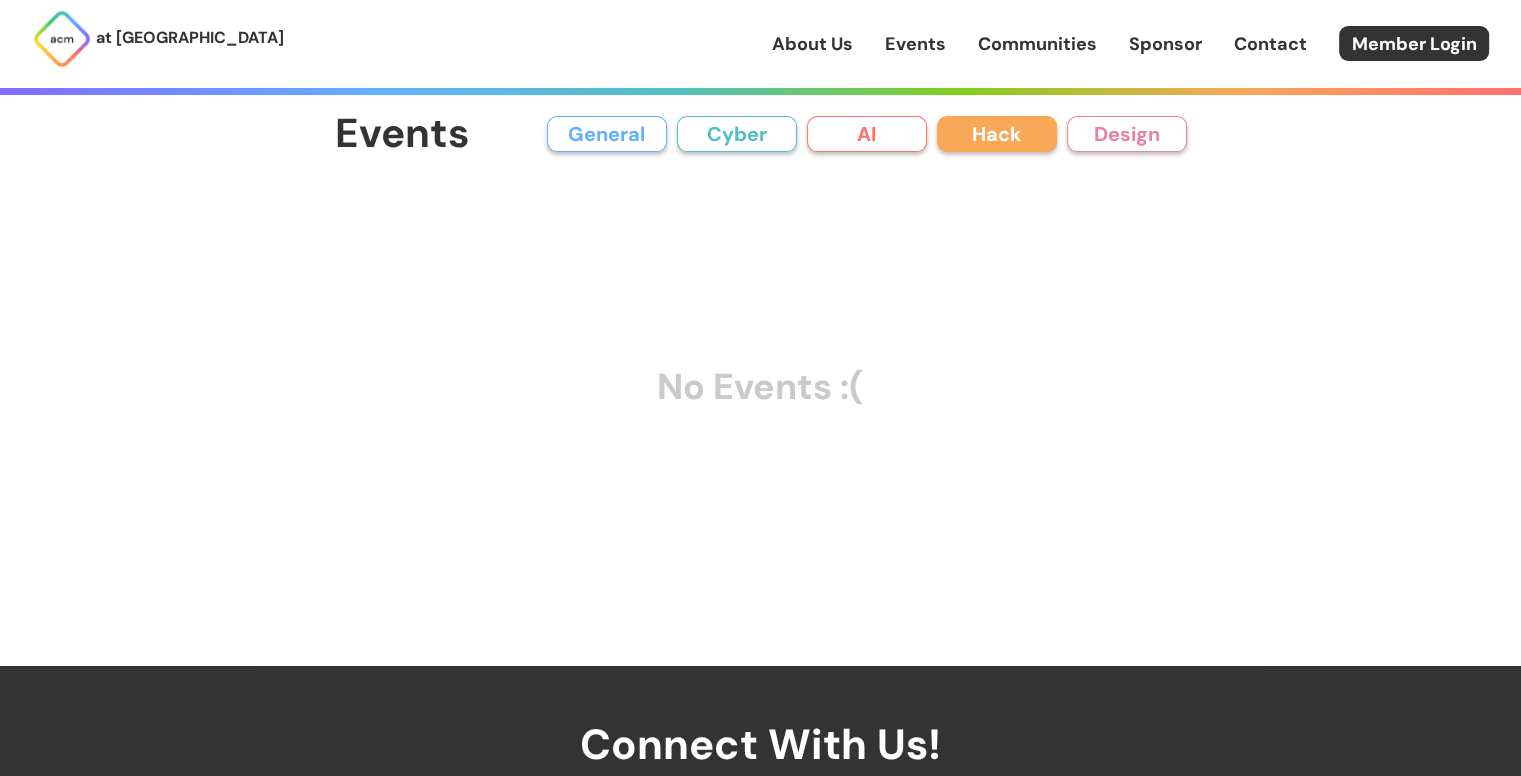 click on "Design" at bounding box center (1127, 134) 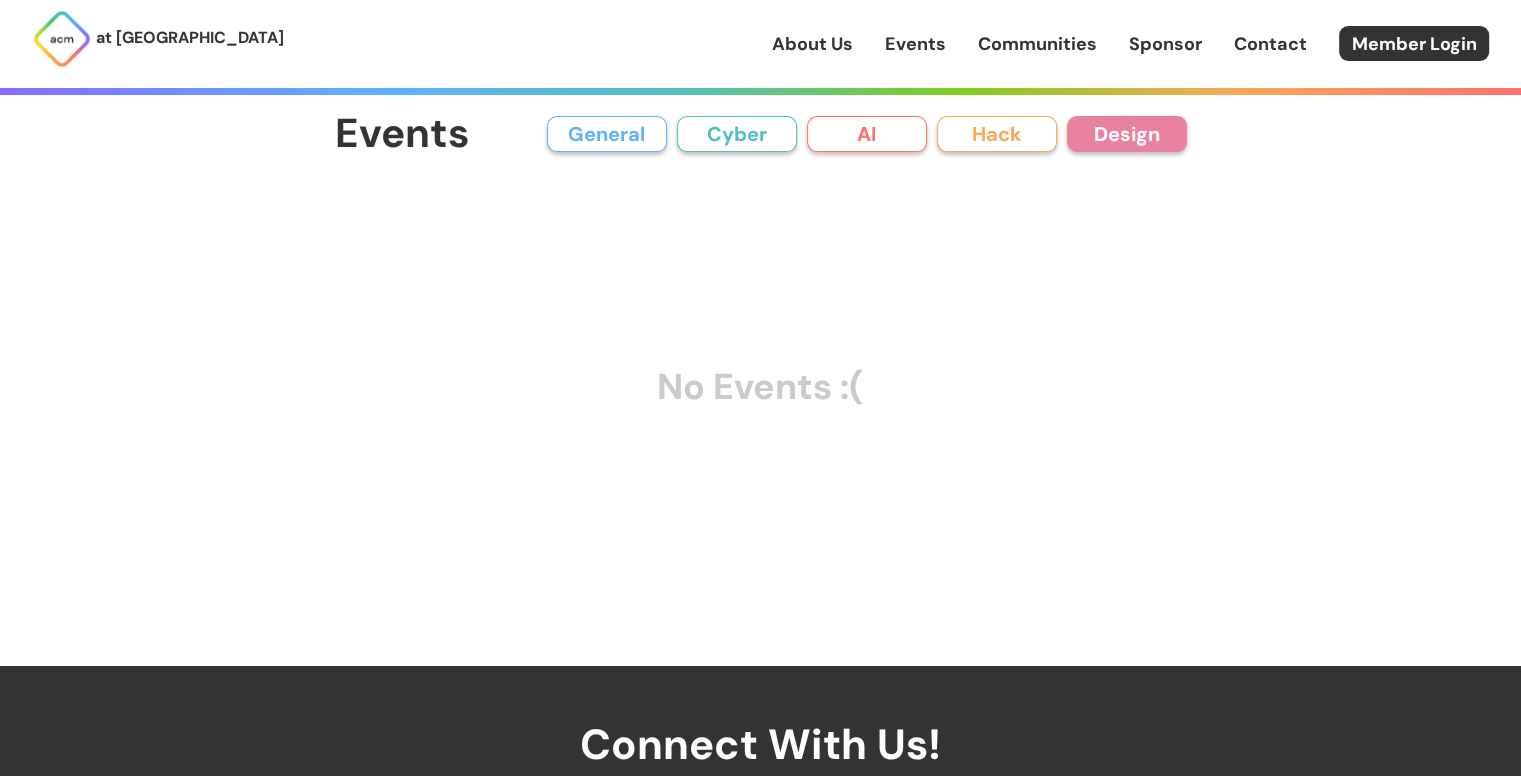click on "About Us Events Communities Sponsor Contact Member Login" at bounding box center [1146, 43] 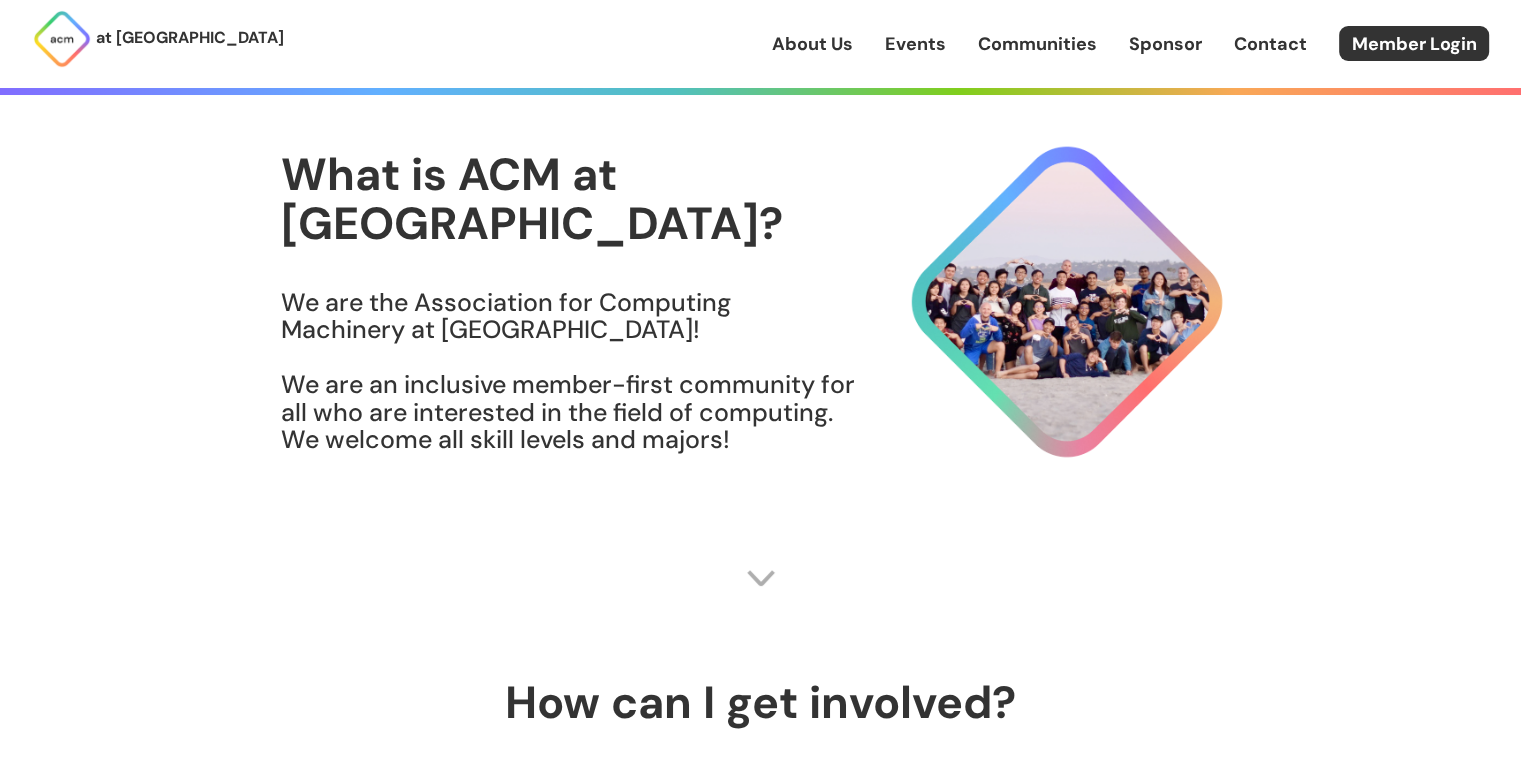 scroll, scrollTop: 0, scrollLeft: 0, axis: both 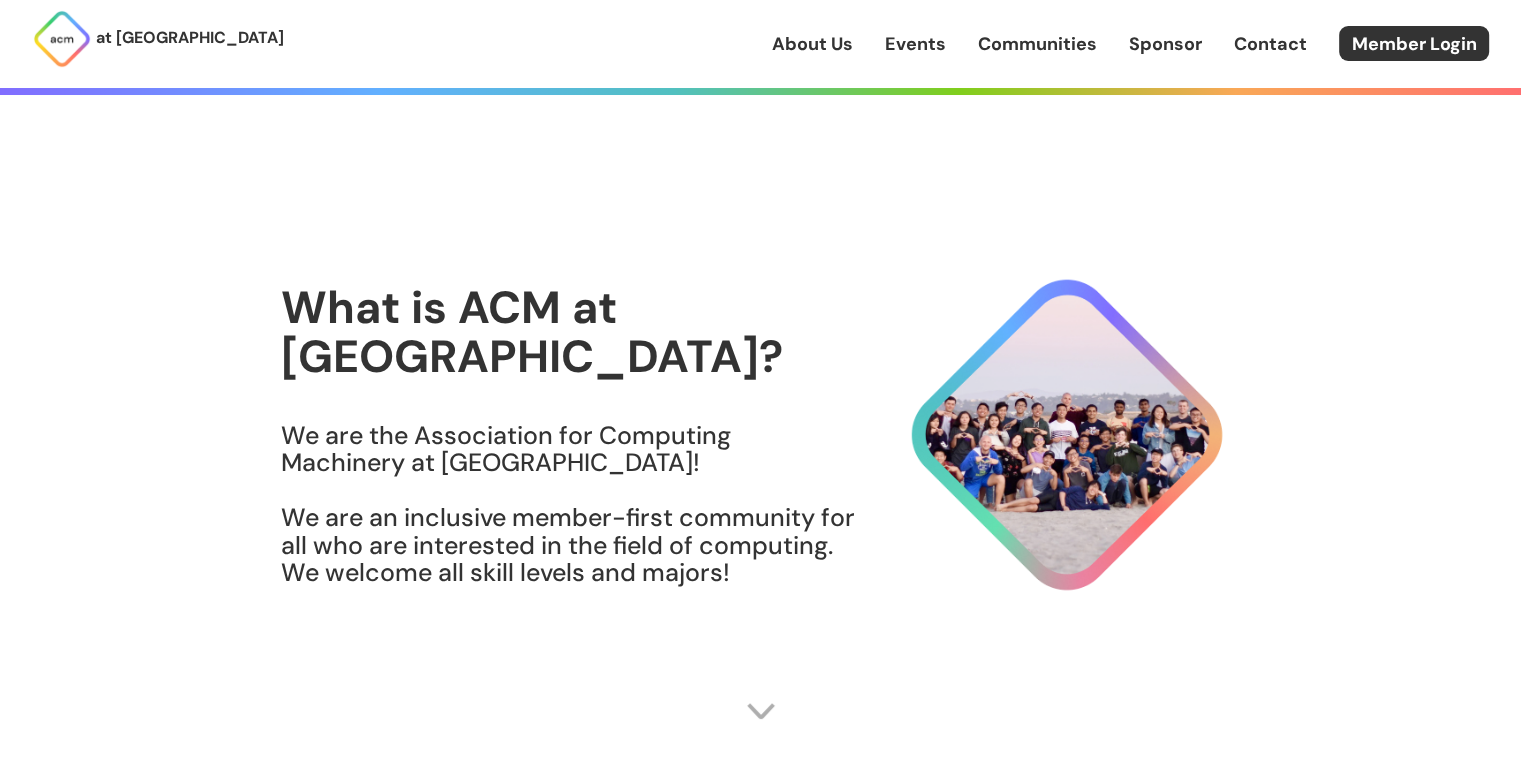 click on "at [GEOGRAPHIC_DATA]" at bounding box center (190, 38) 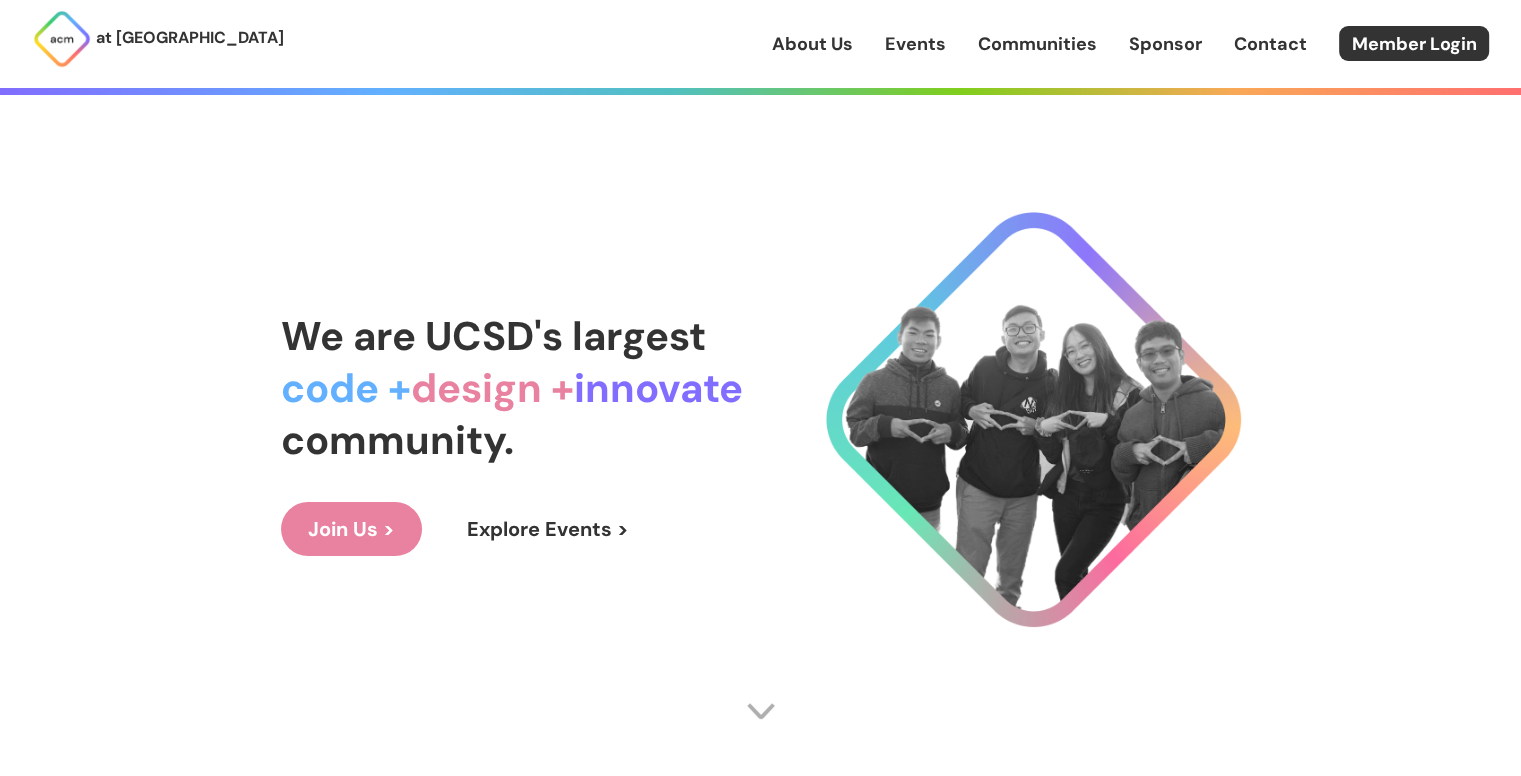 click on "About Us Events Communities Sponsor Contact Member Login" at bounding box center [1146, 43] 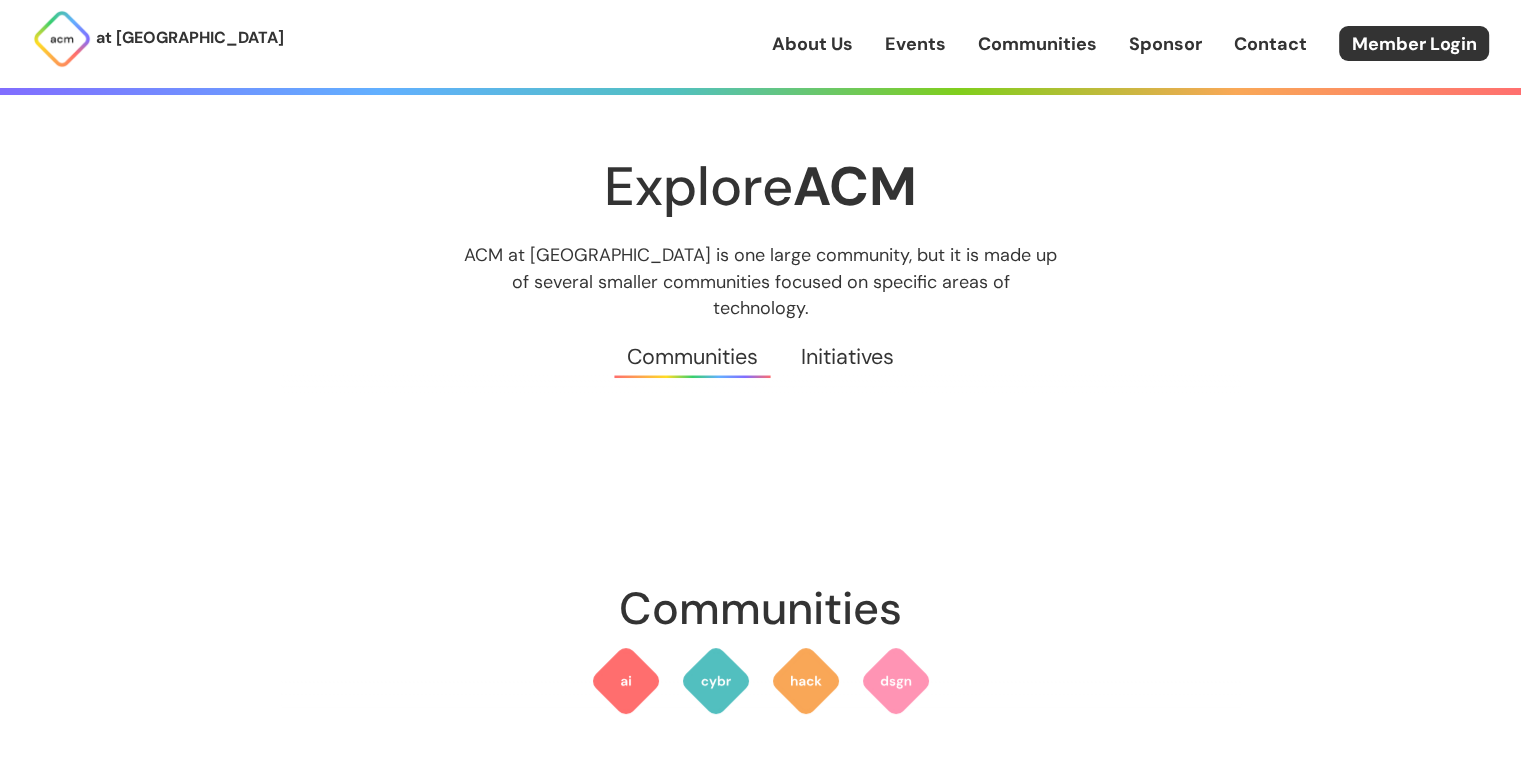 click on "Initiatives" at bounding box center (848, 357) 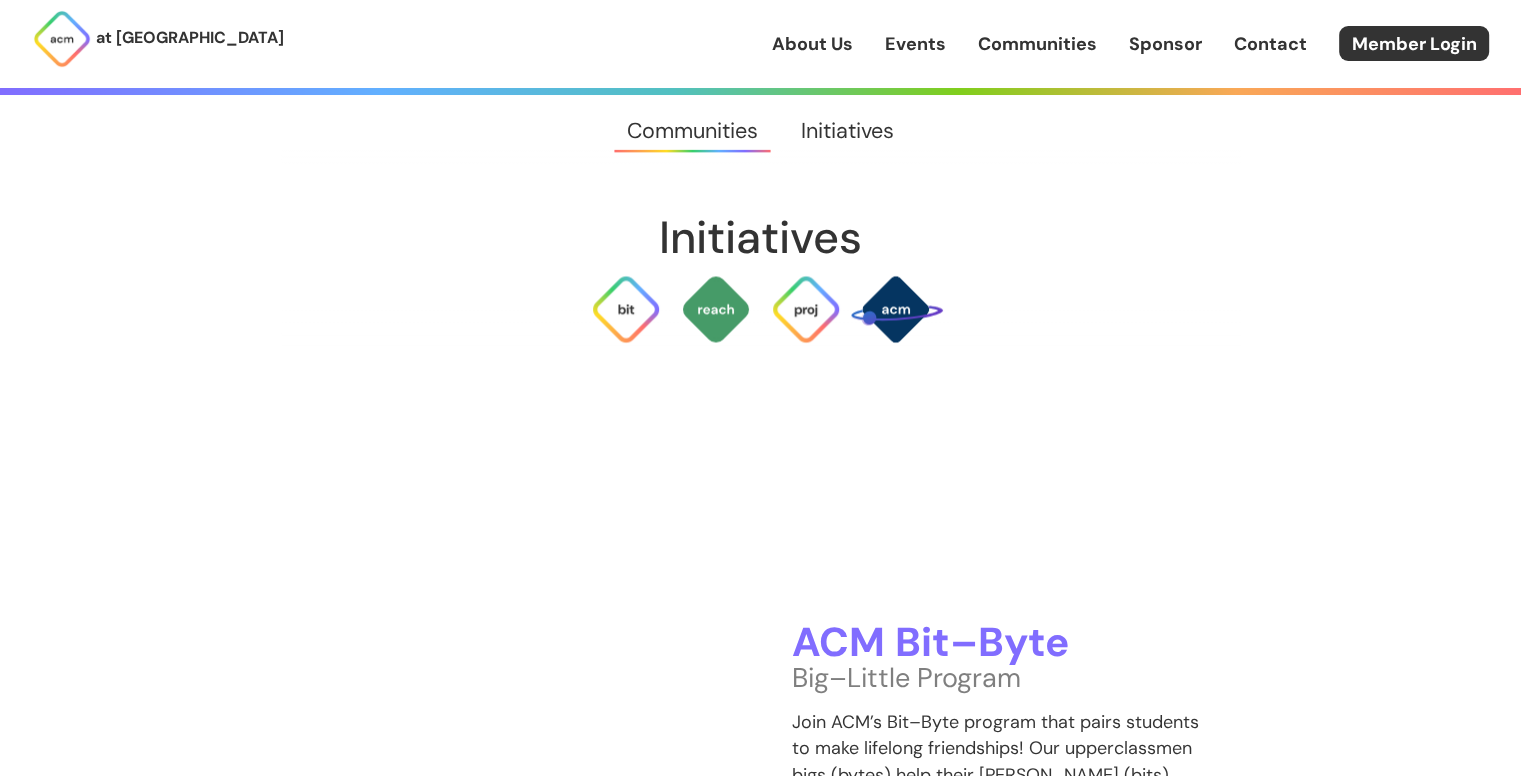 scroll, scrollTop: 3788, scrollLeft: 0, axis: vertical 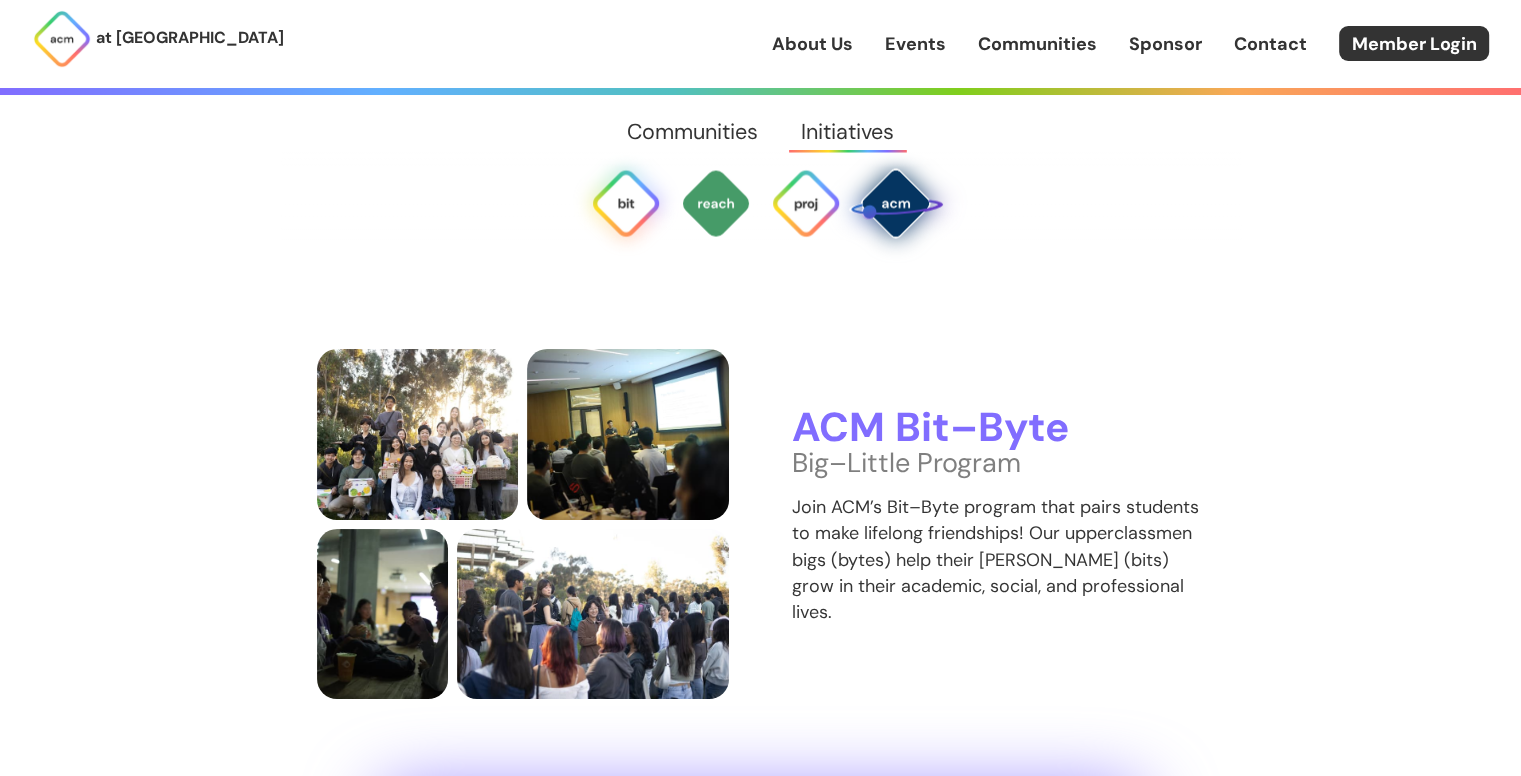 click at bounding box center [895, 202] 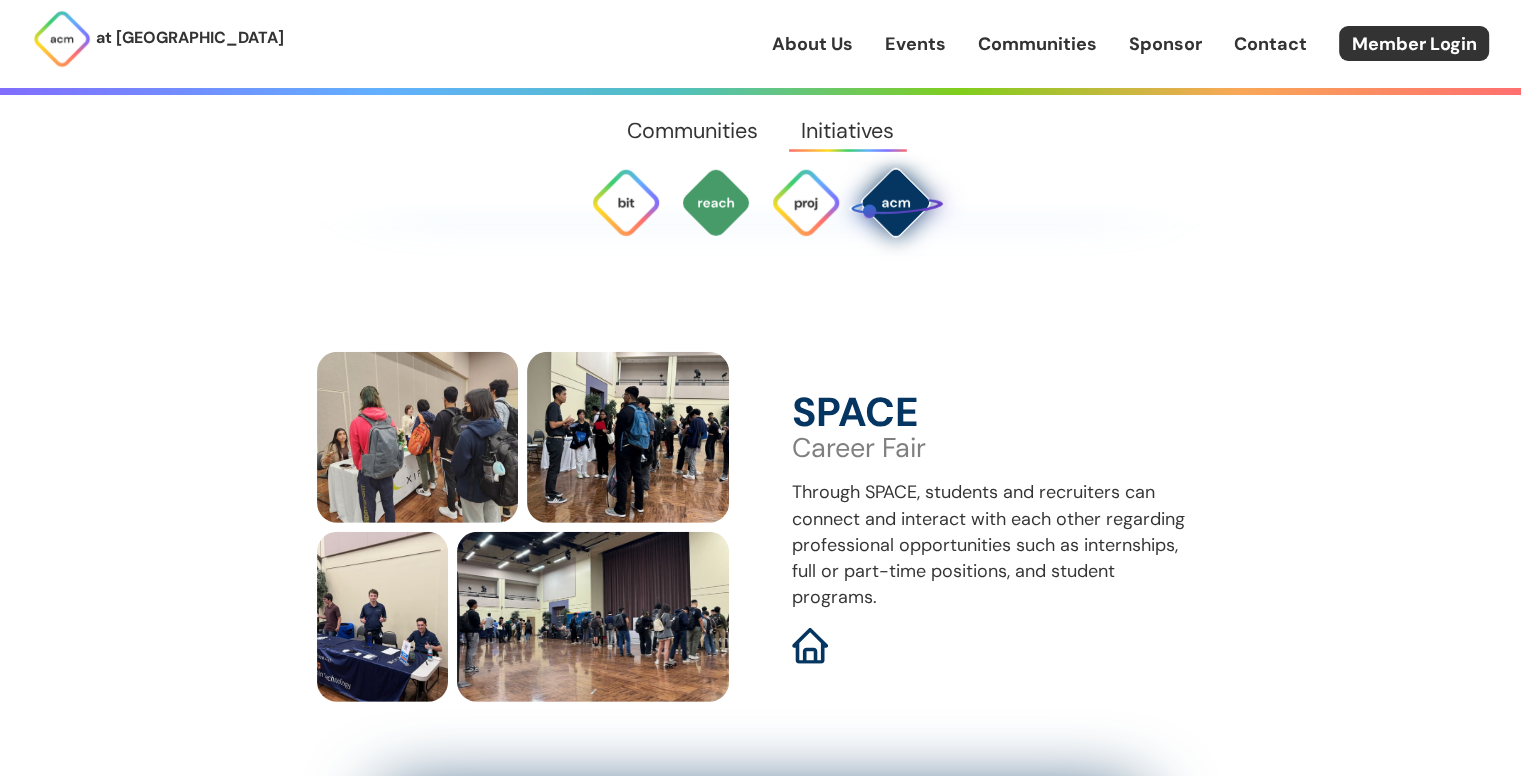 scroll, scrollTop: 5831, scrollLeft: 0, axis: vertical 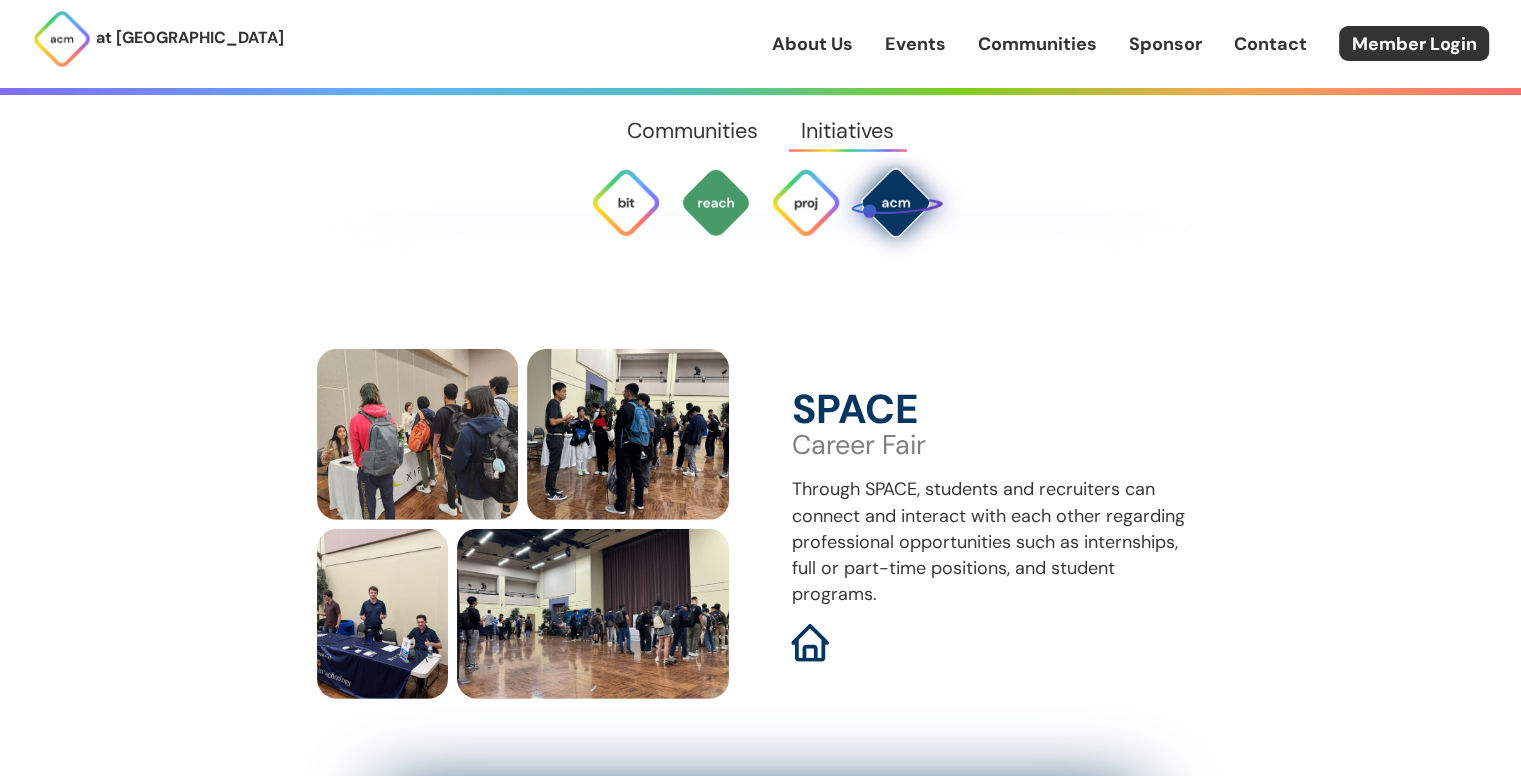 click at bounding box center (810, 643) 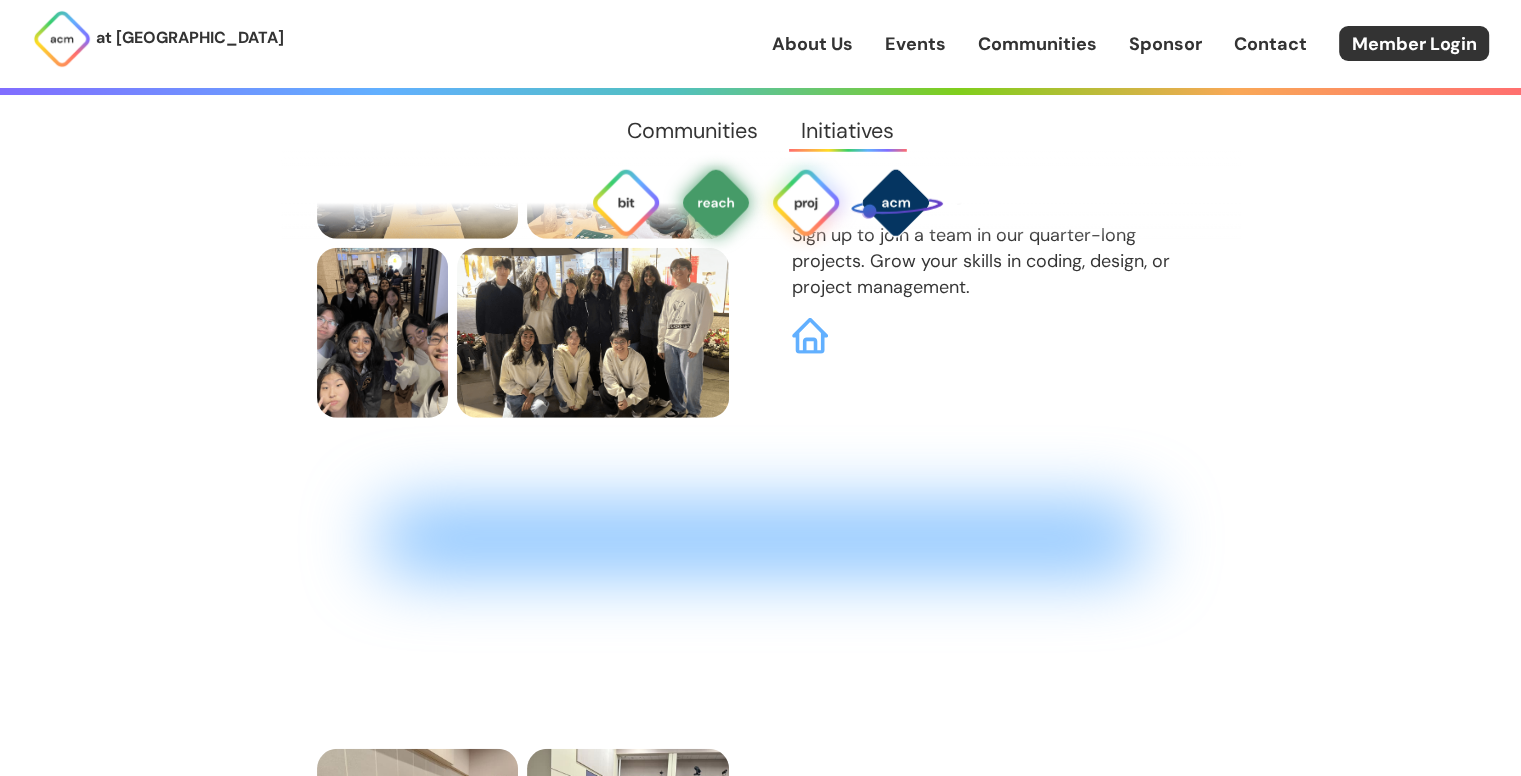 click at bounding box center [716, 203] 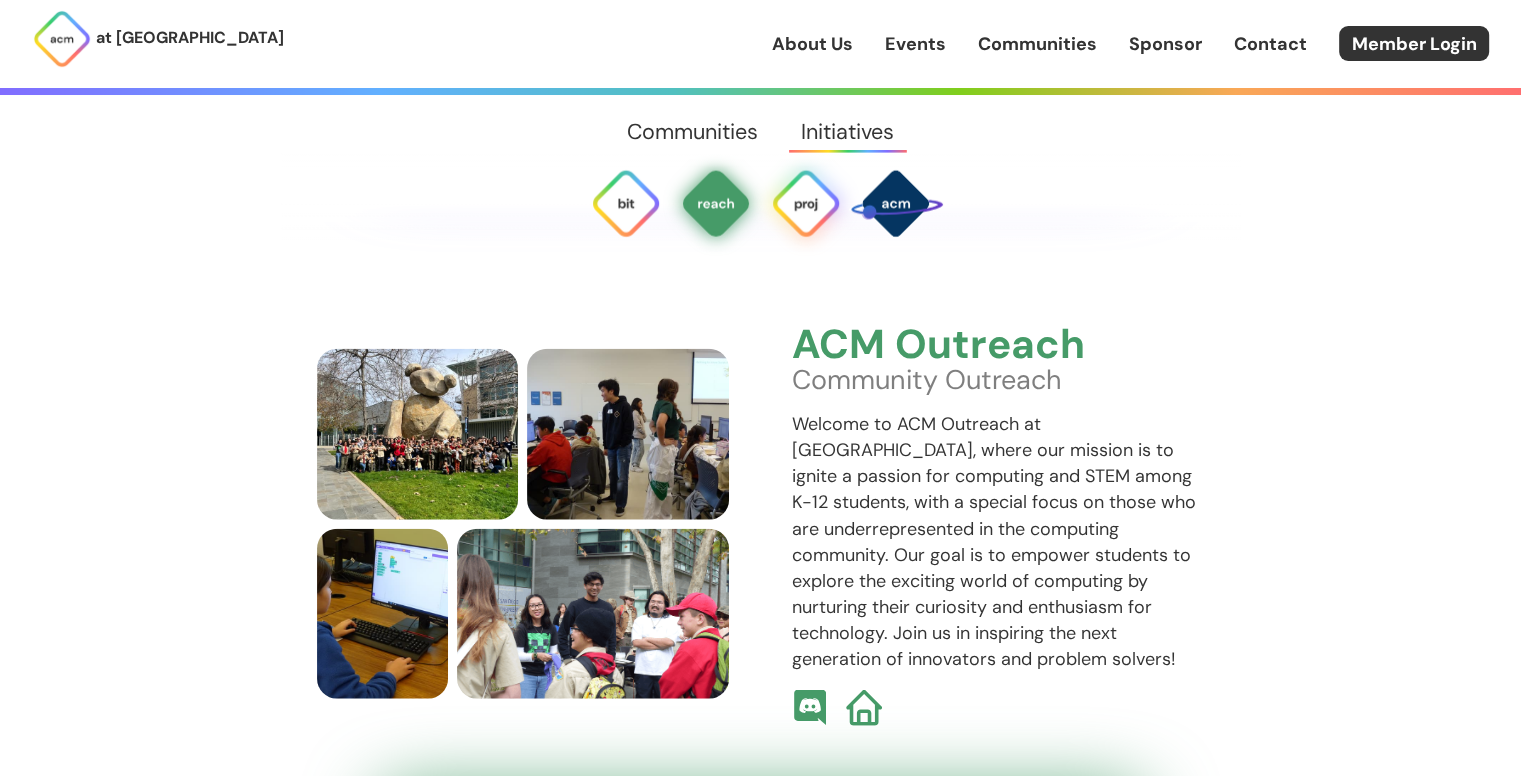 click at bounding box center (806, 203) 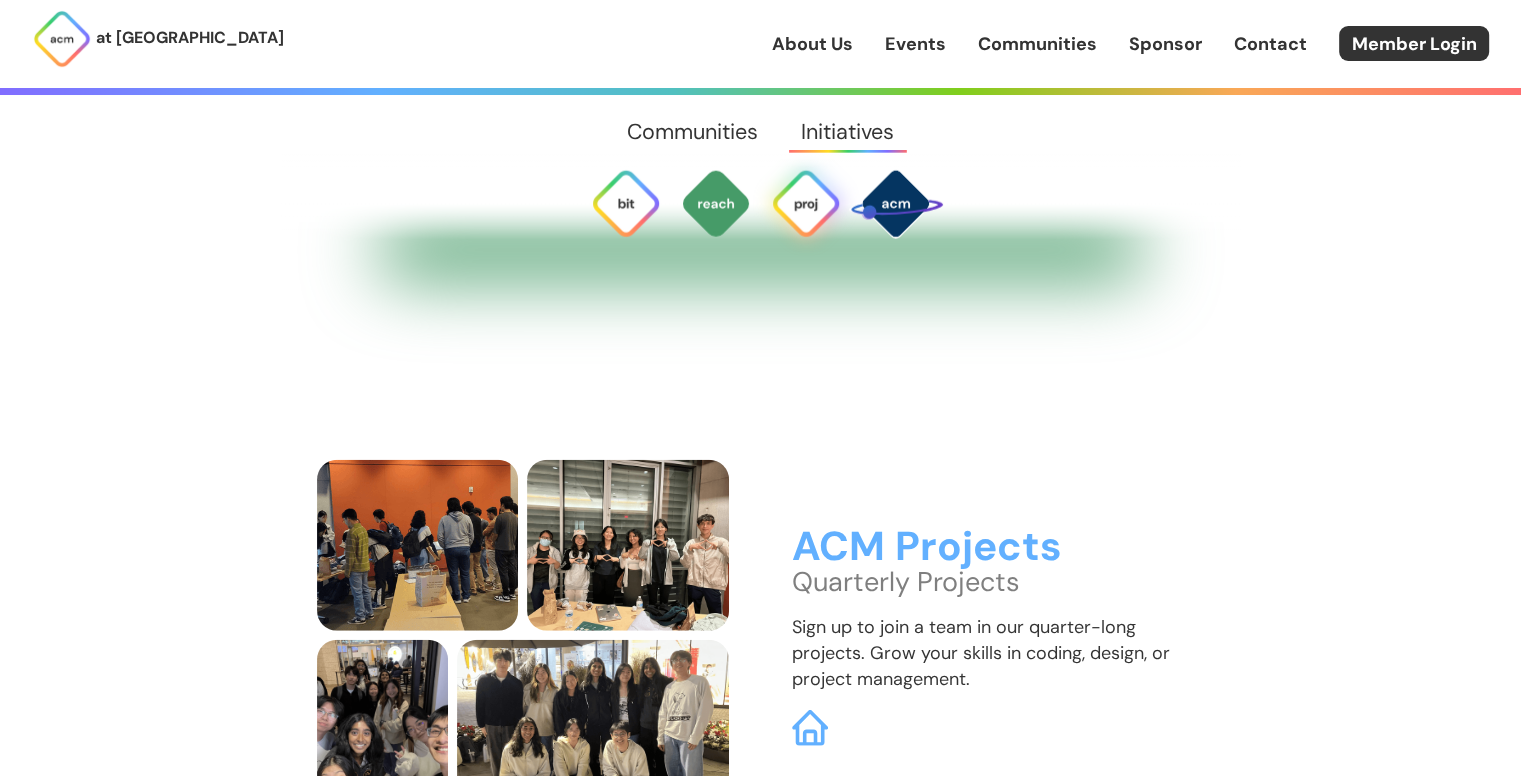 scroll, scrollTop: 5150, scrollLeft: 0, axis: vertical 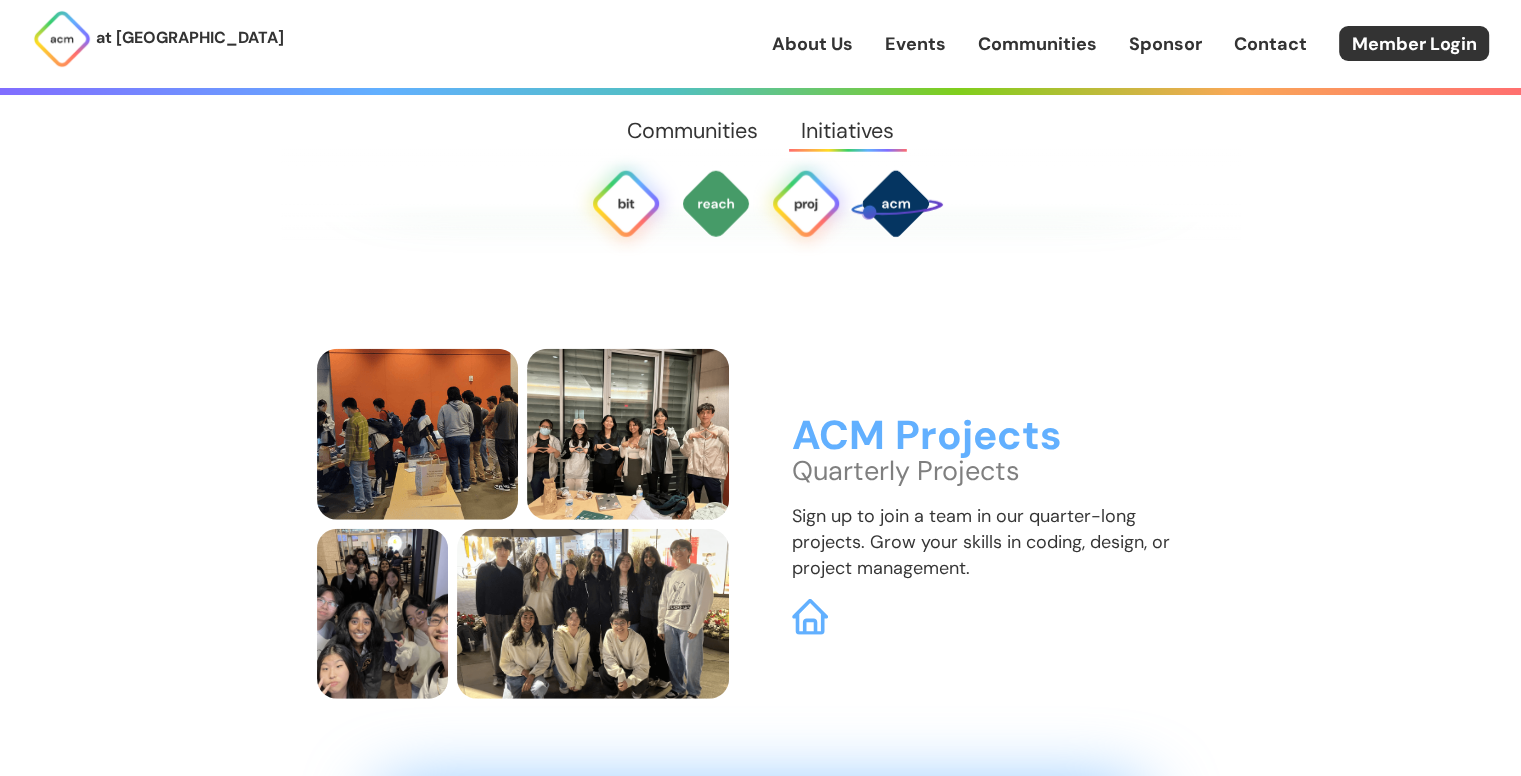 click at bounding box center (626, 203) 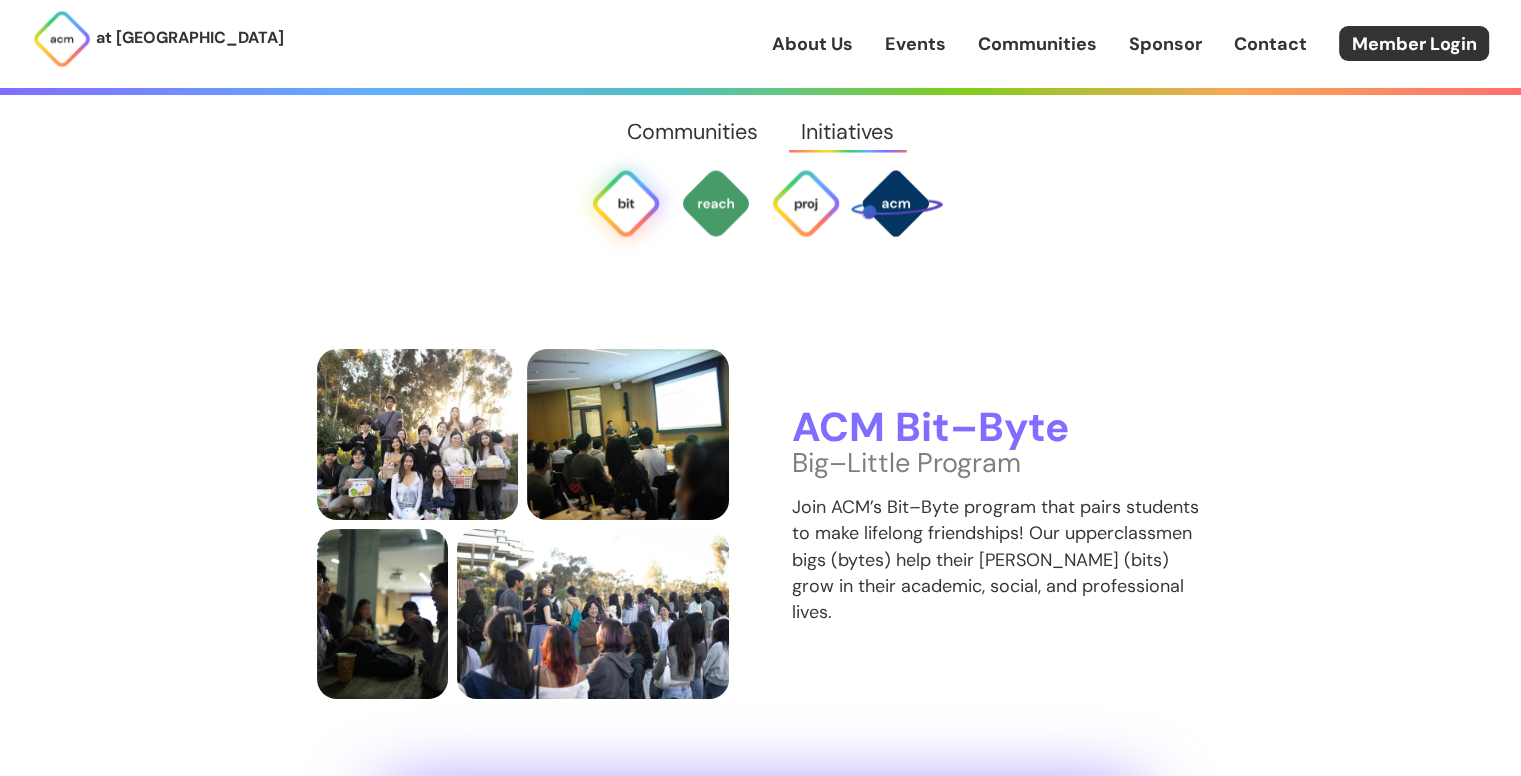 click on "Communities" at bounding box center [692, 131] 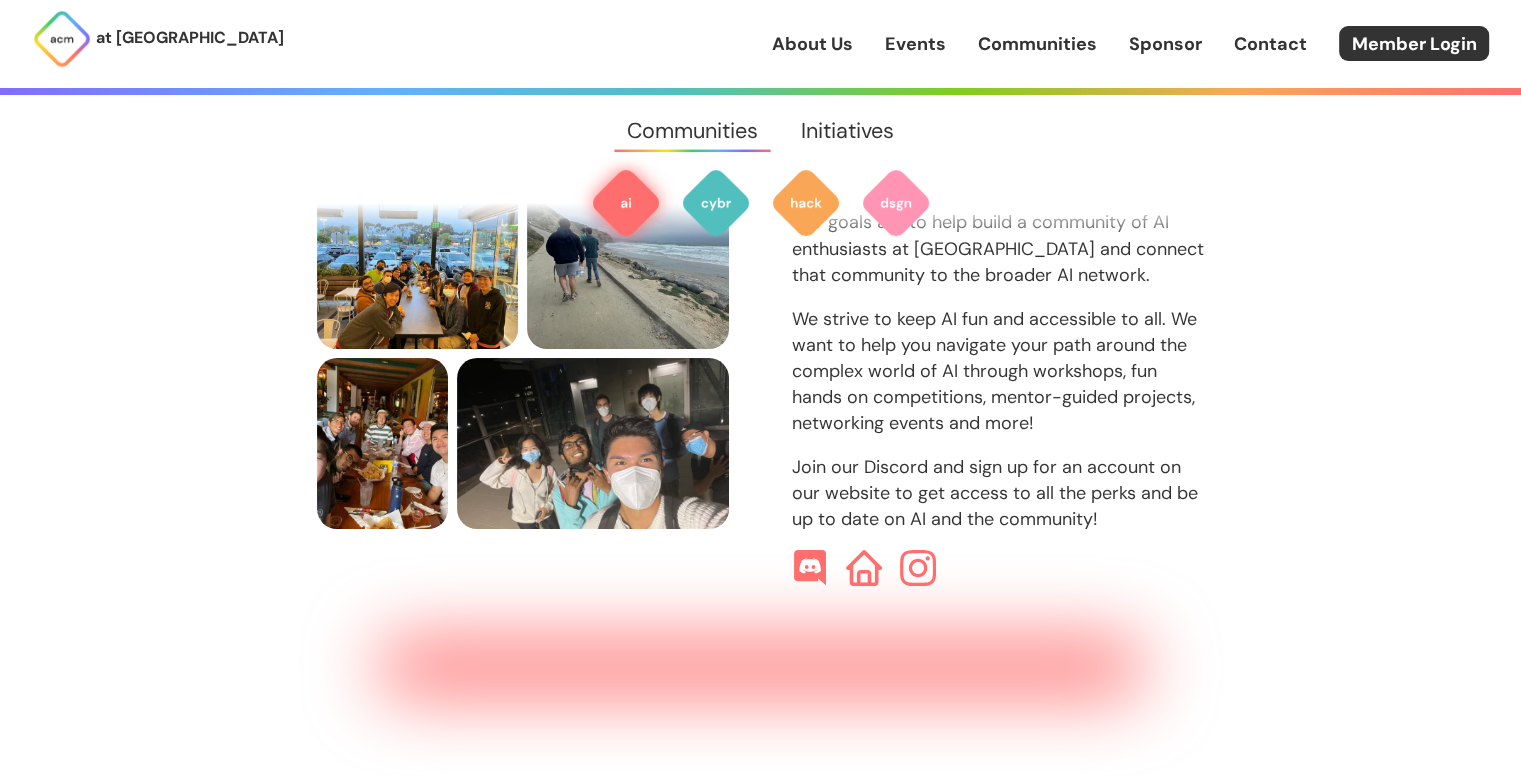 scroll, scrollTop: 596, scrollLeft: 0, axis: vertical 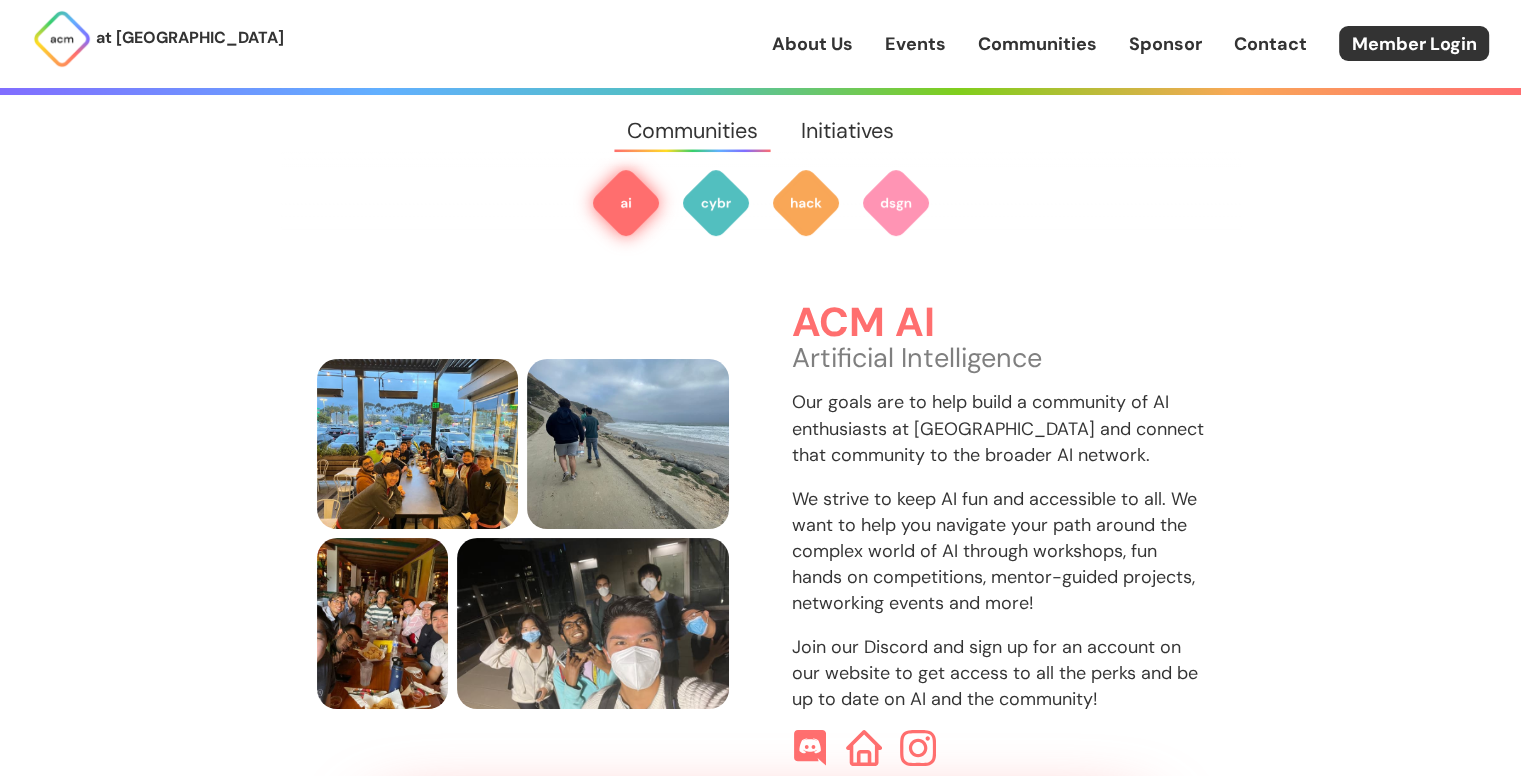 click at bounding box center [626, 203] 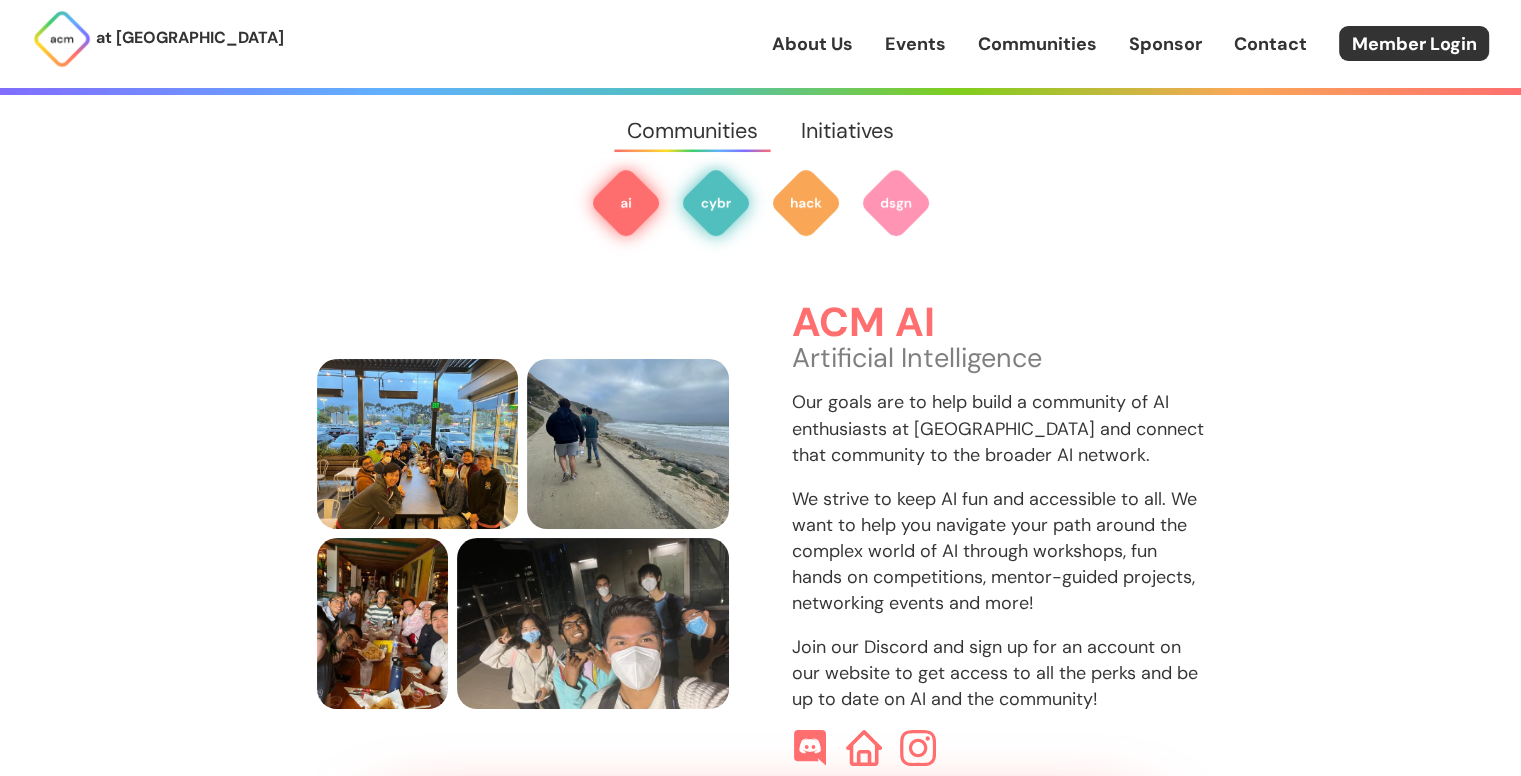 click at bounding box center (716, 203) 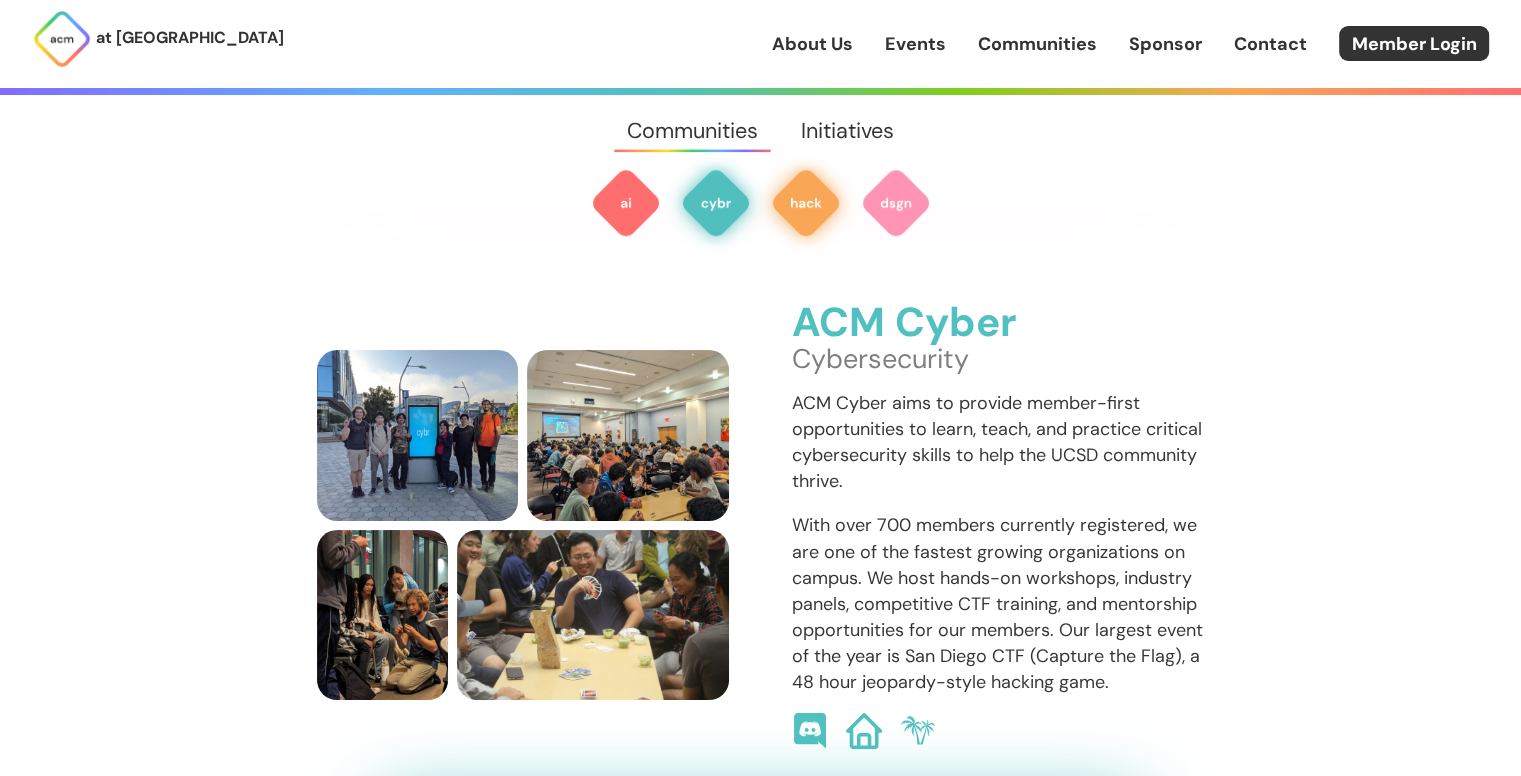 click at bounding box center [806, 203] 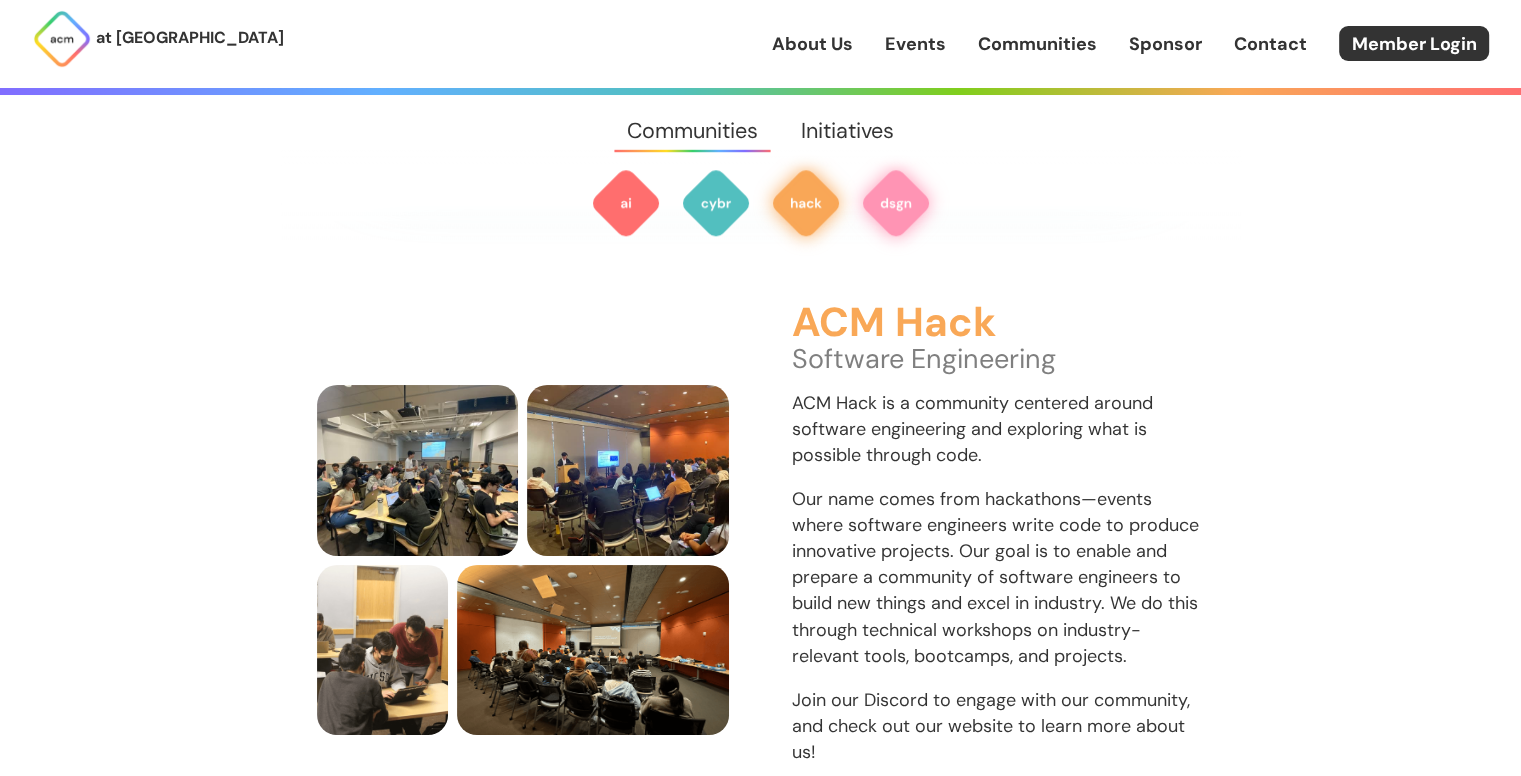 click at bounding box center (896, 203) 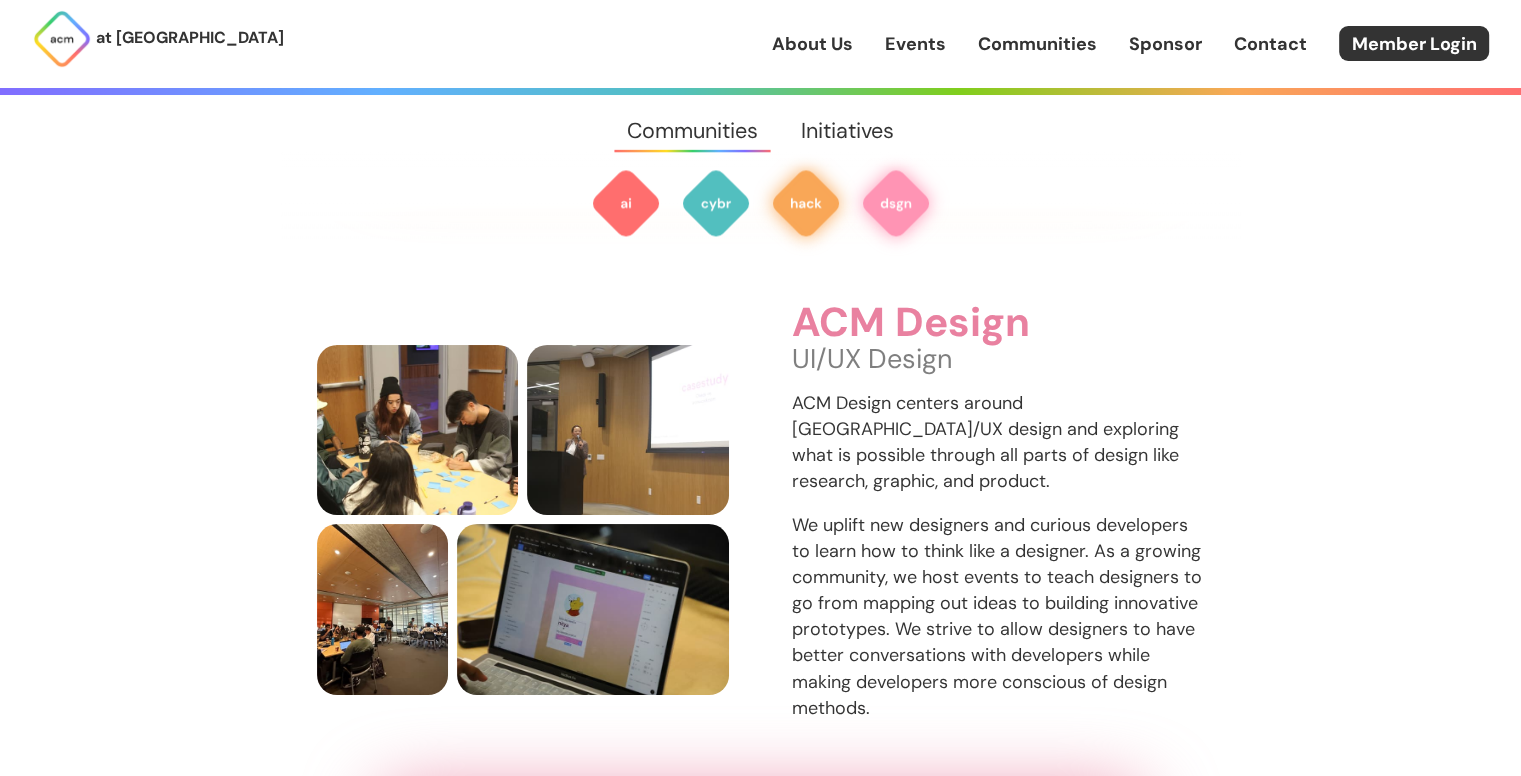click at bounding box center [806, 203] 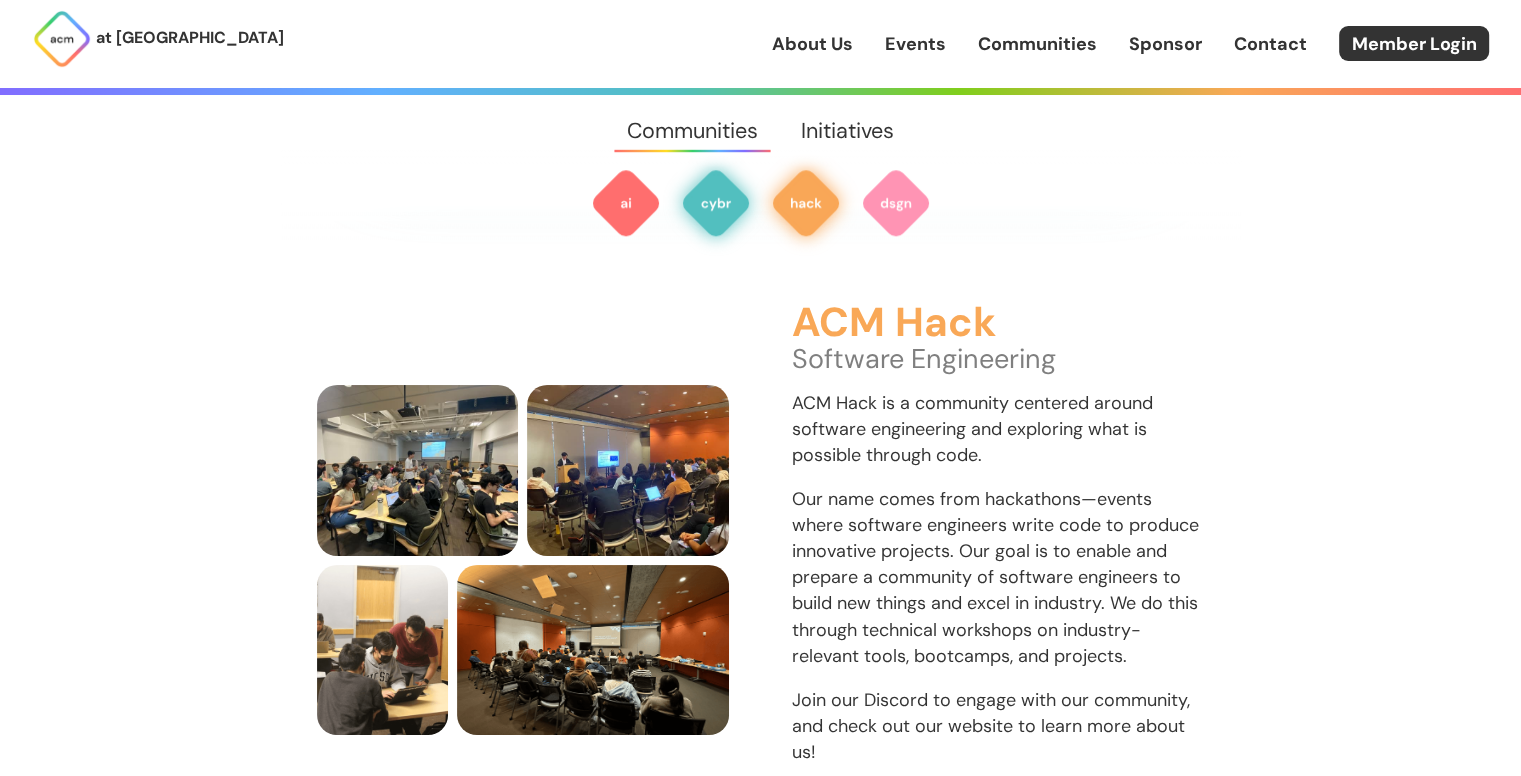 click at bounding box center [716, 203] 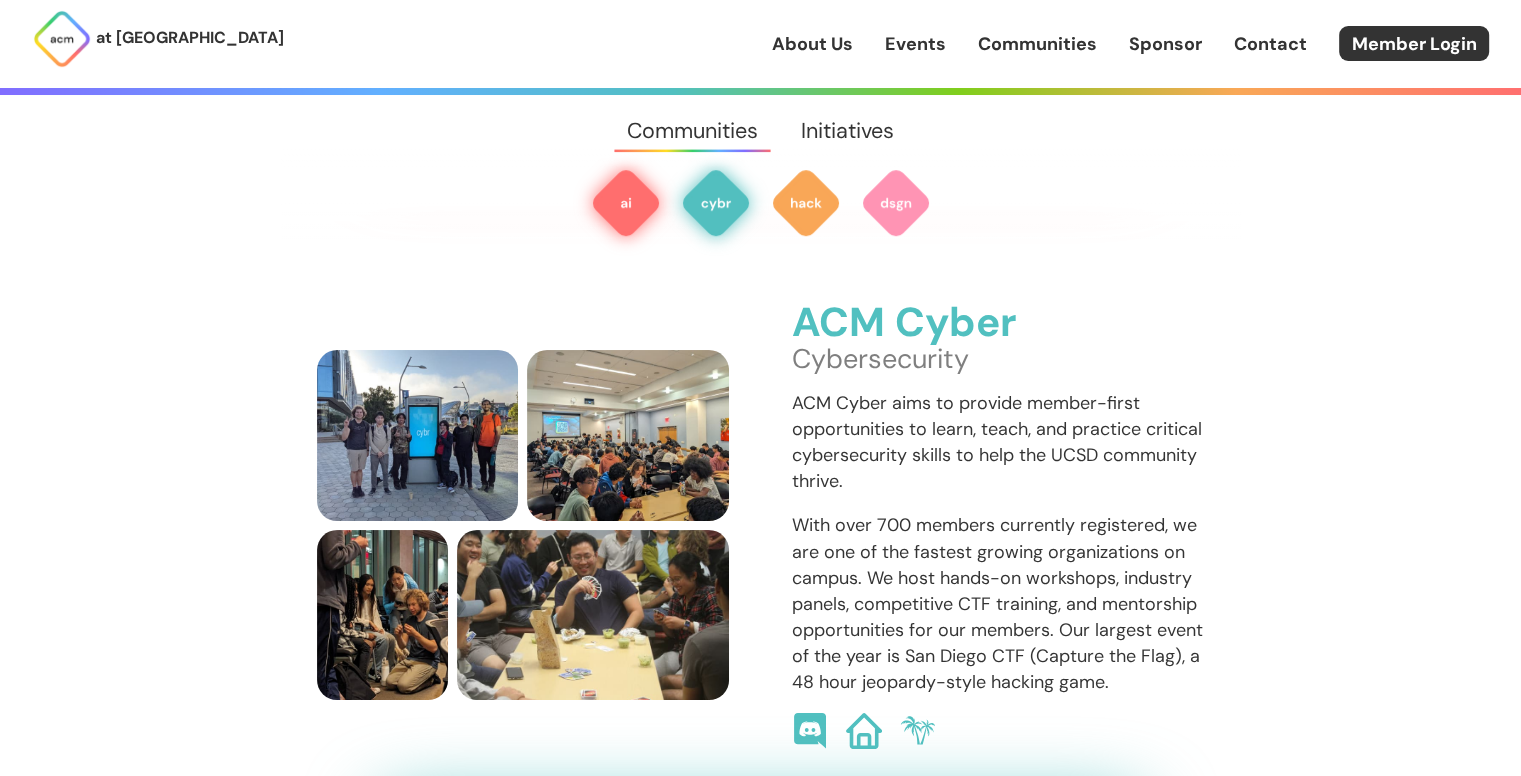 click at bounding box center (626, 203) 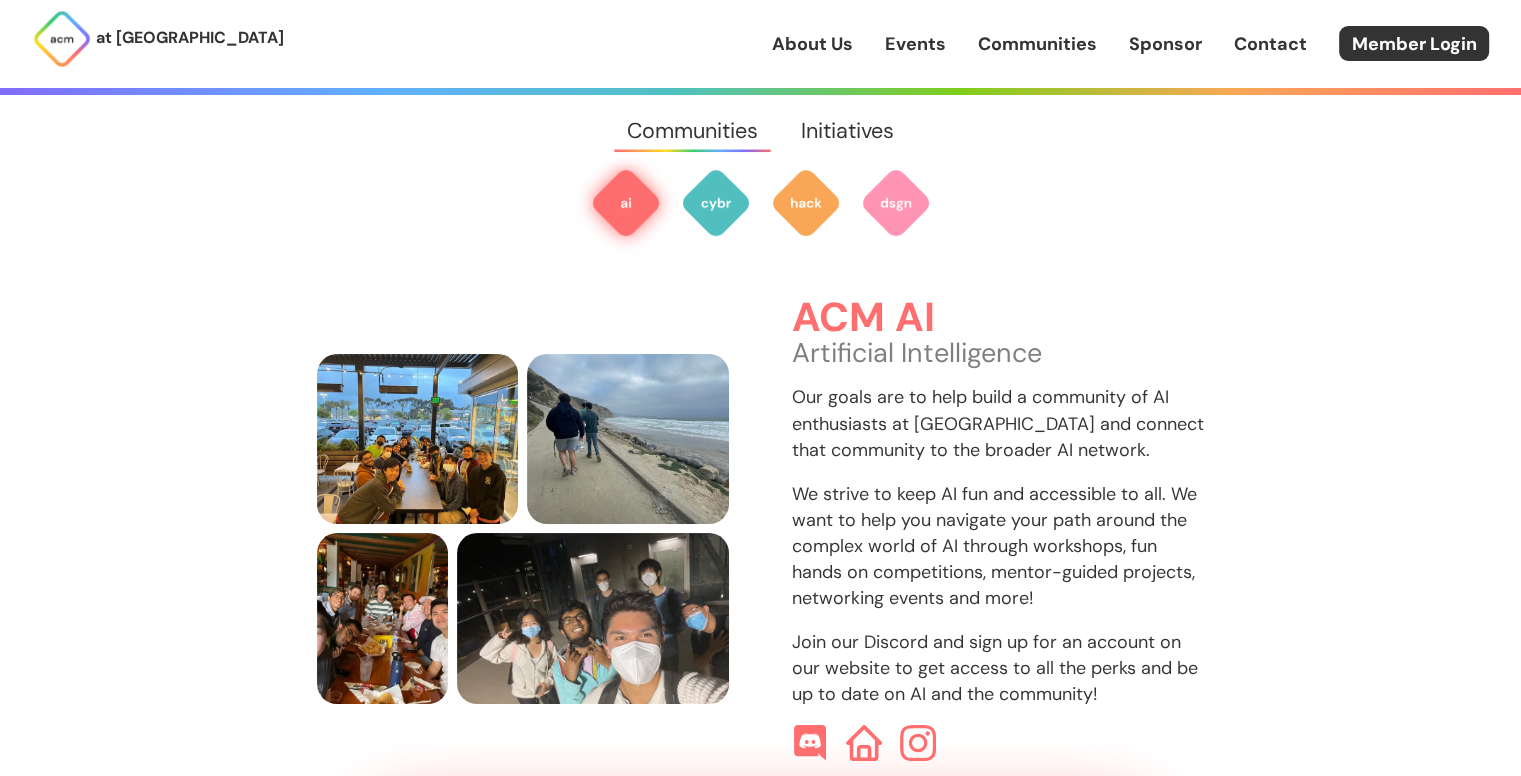 scroll, scrollTop: 596, scrollLeft: 0, axis: vertical 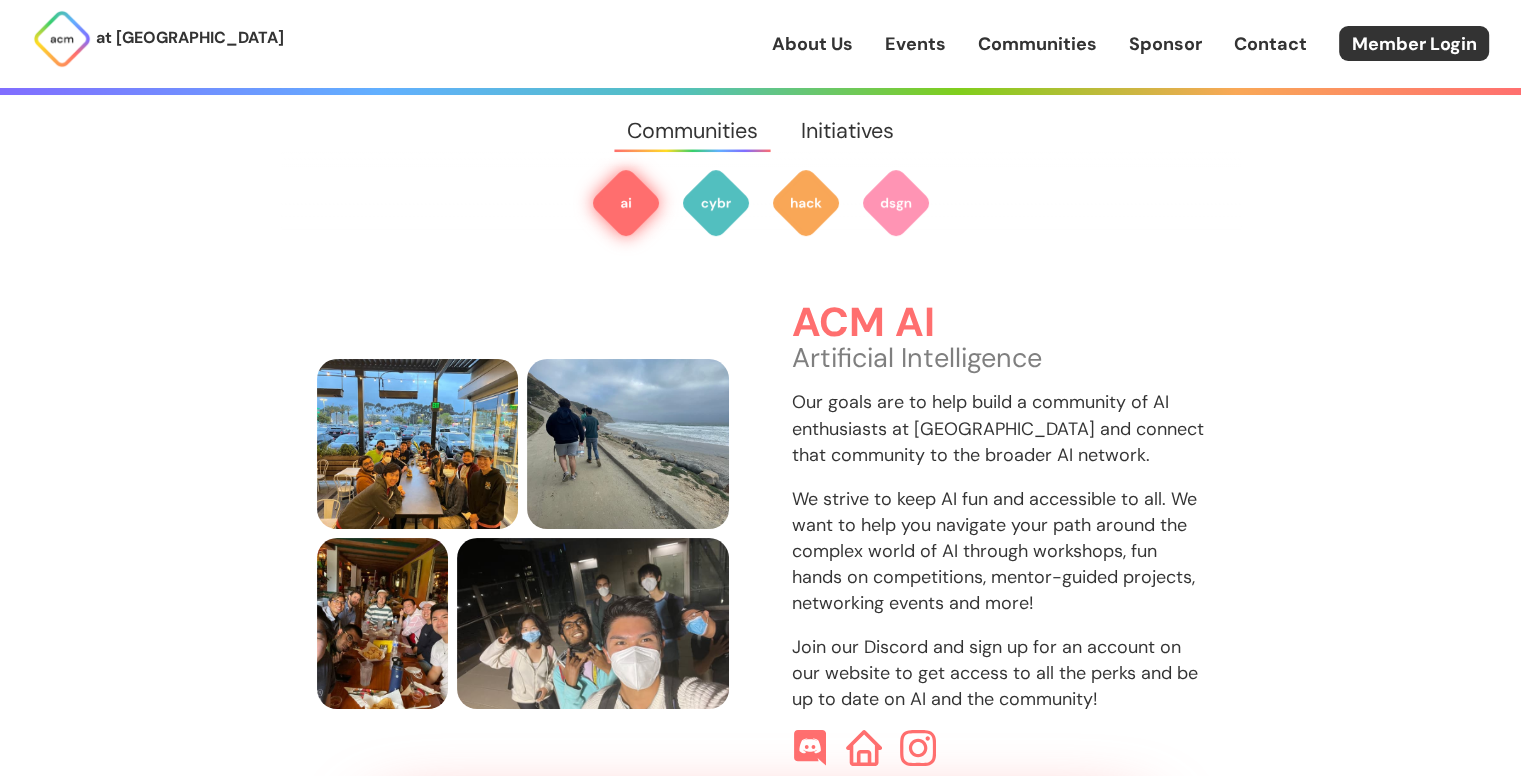 click on "Sponsor" at bounding box center (1165, 44) 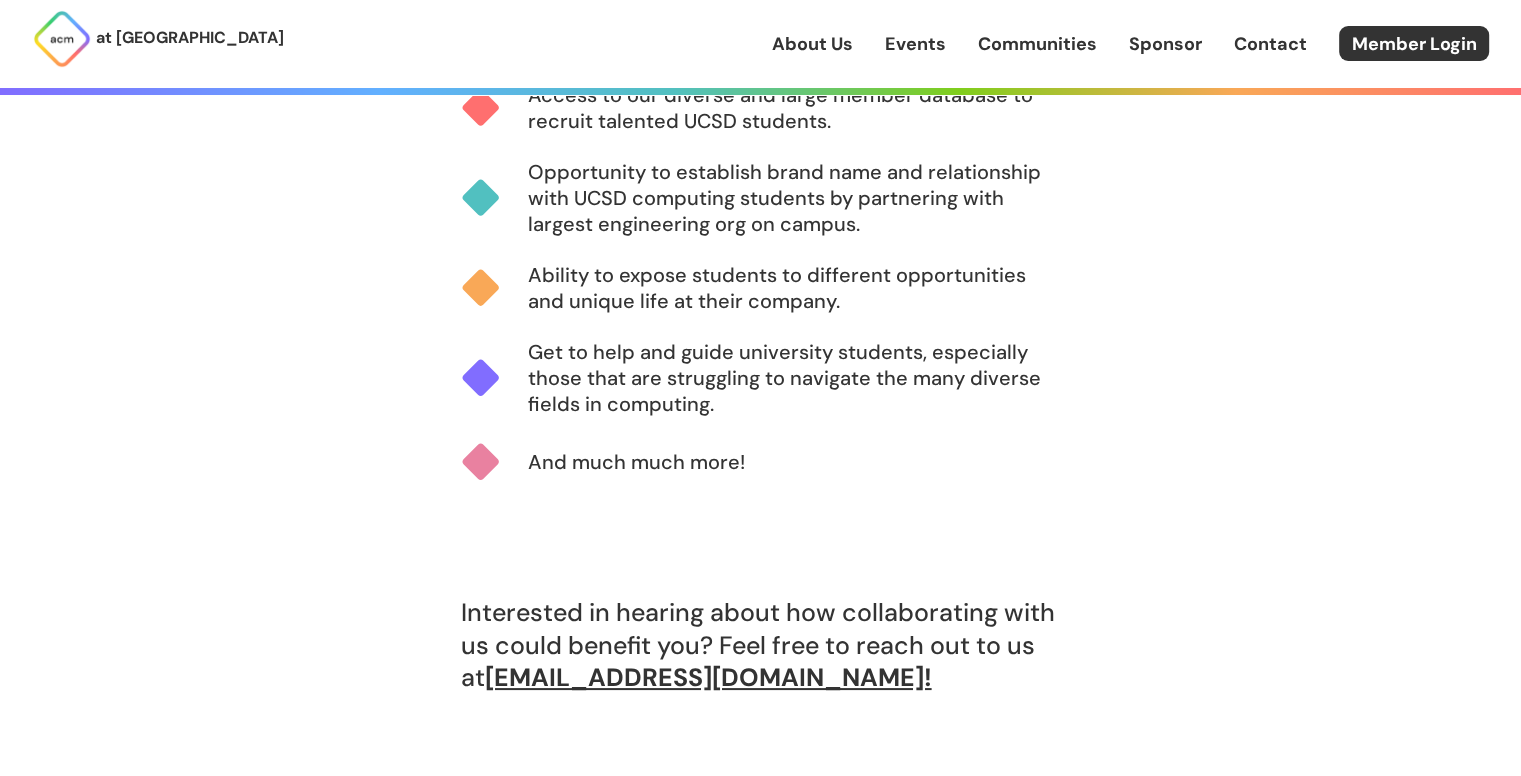 scroll, scrollTop: 1500, scrollLeft: 0, axis: vertical 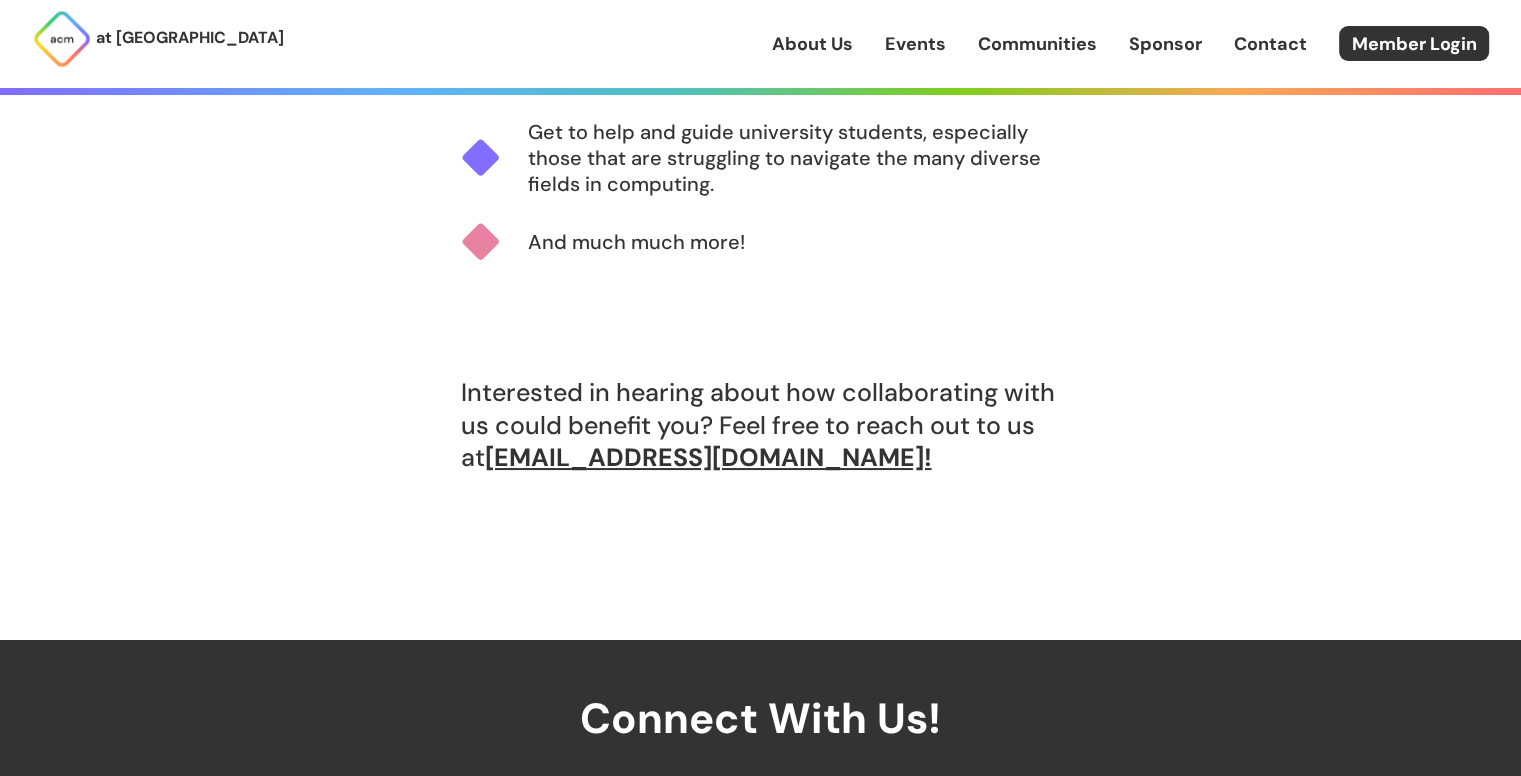 click on "About Us Events Communities Sponsor Contact Member Login" at bounding box center (1146, 43) 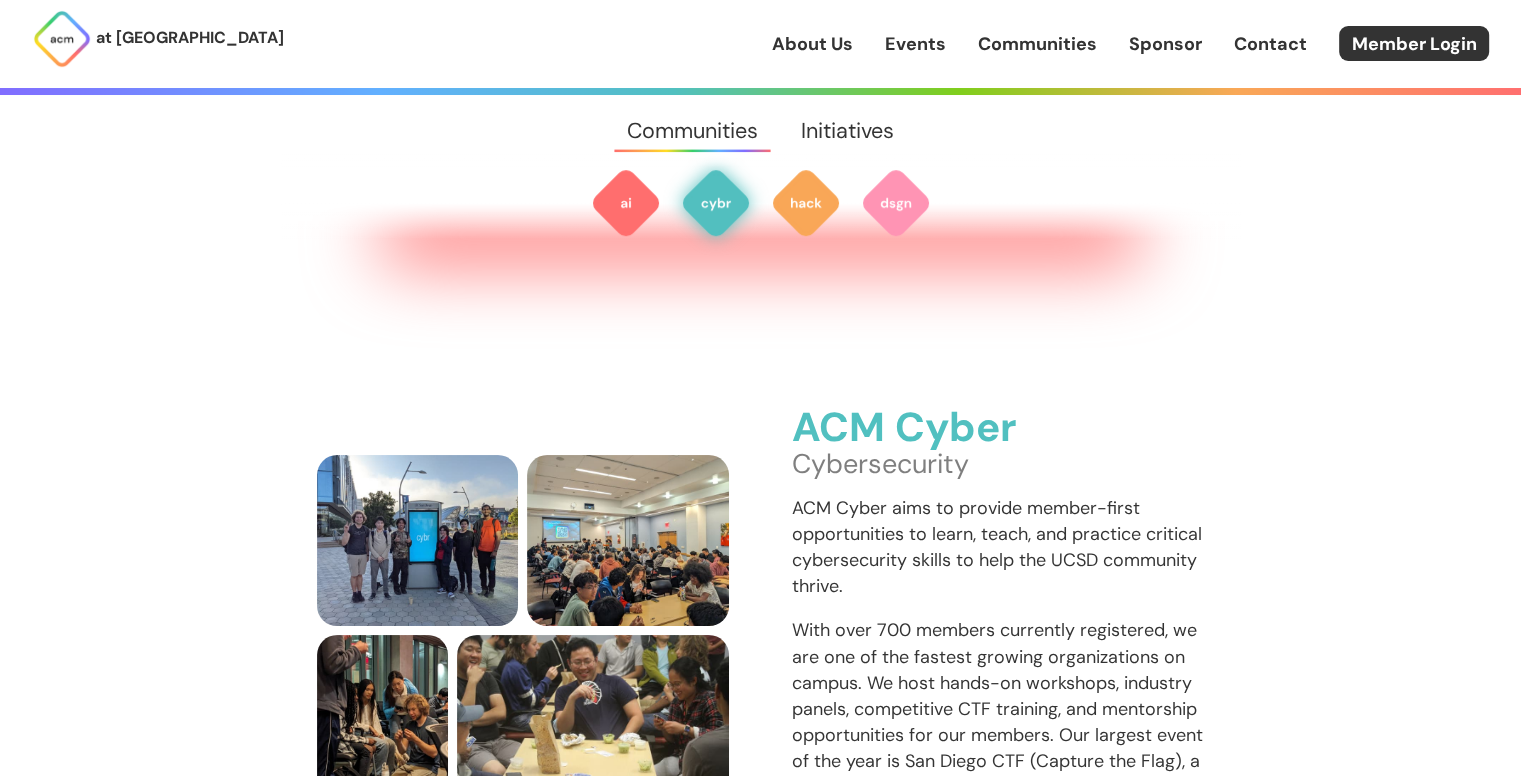 click on "Communities" at bounding box center [1037, 44] 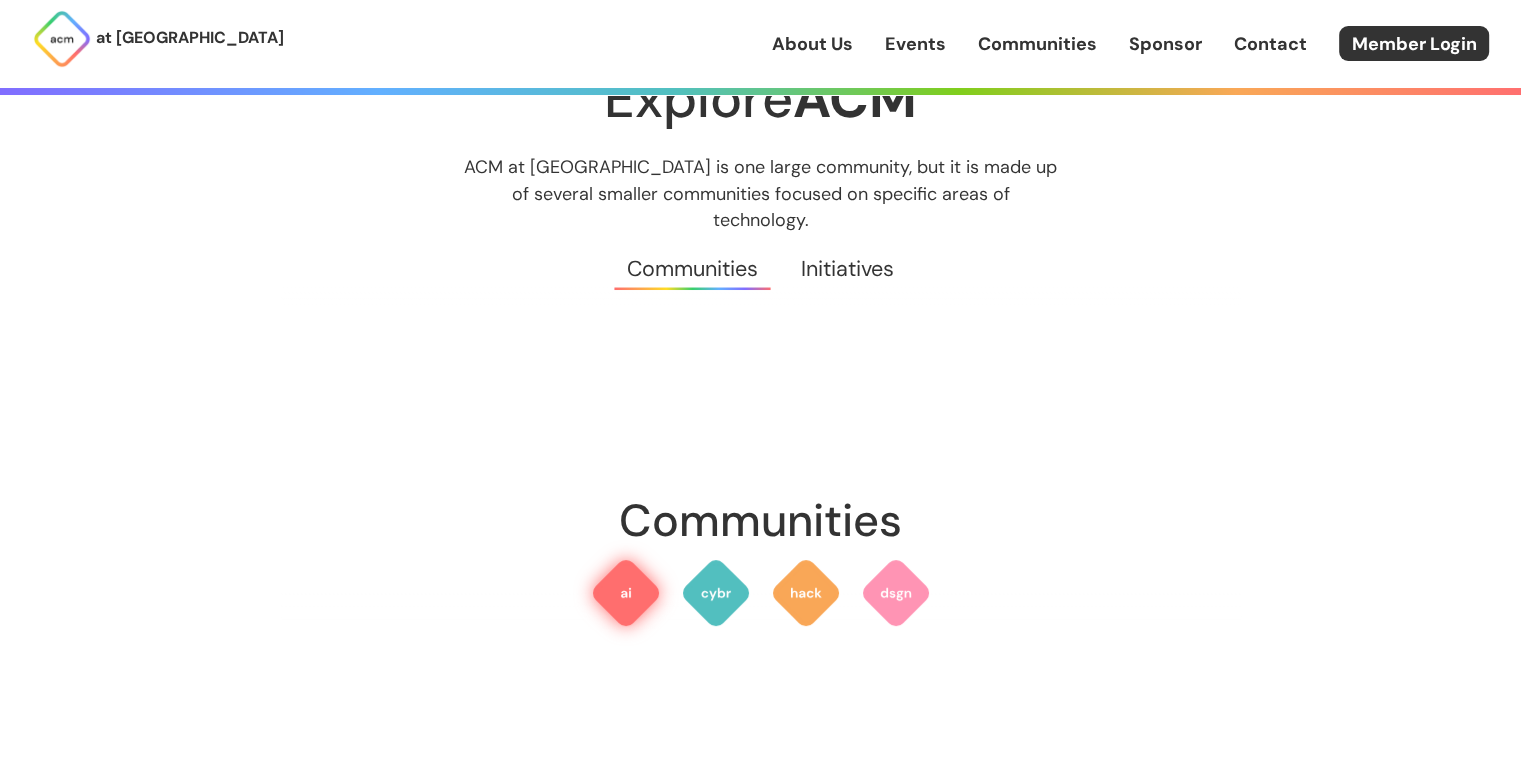 scroll, scrollTop: 0, scrollLeft: 0, axis: both 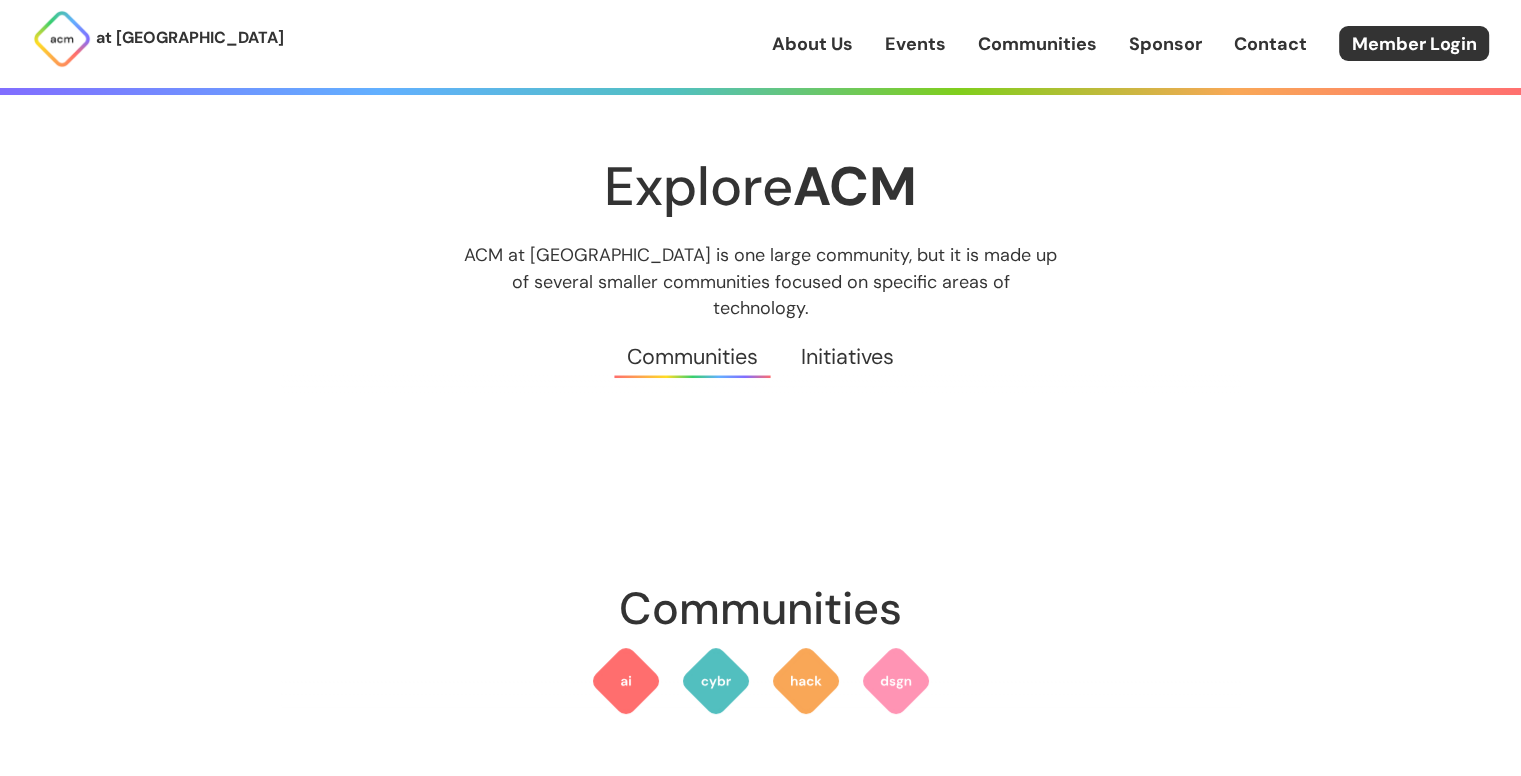 click on "Sponsor" at bounding box center (1165, 44) 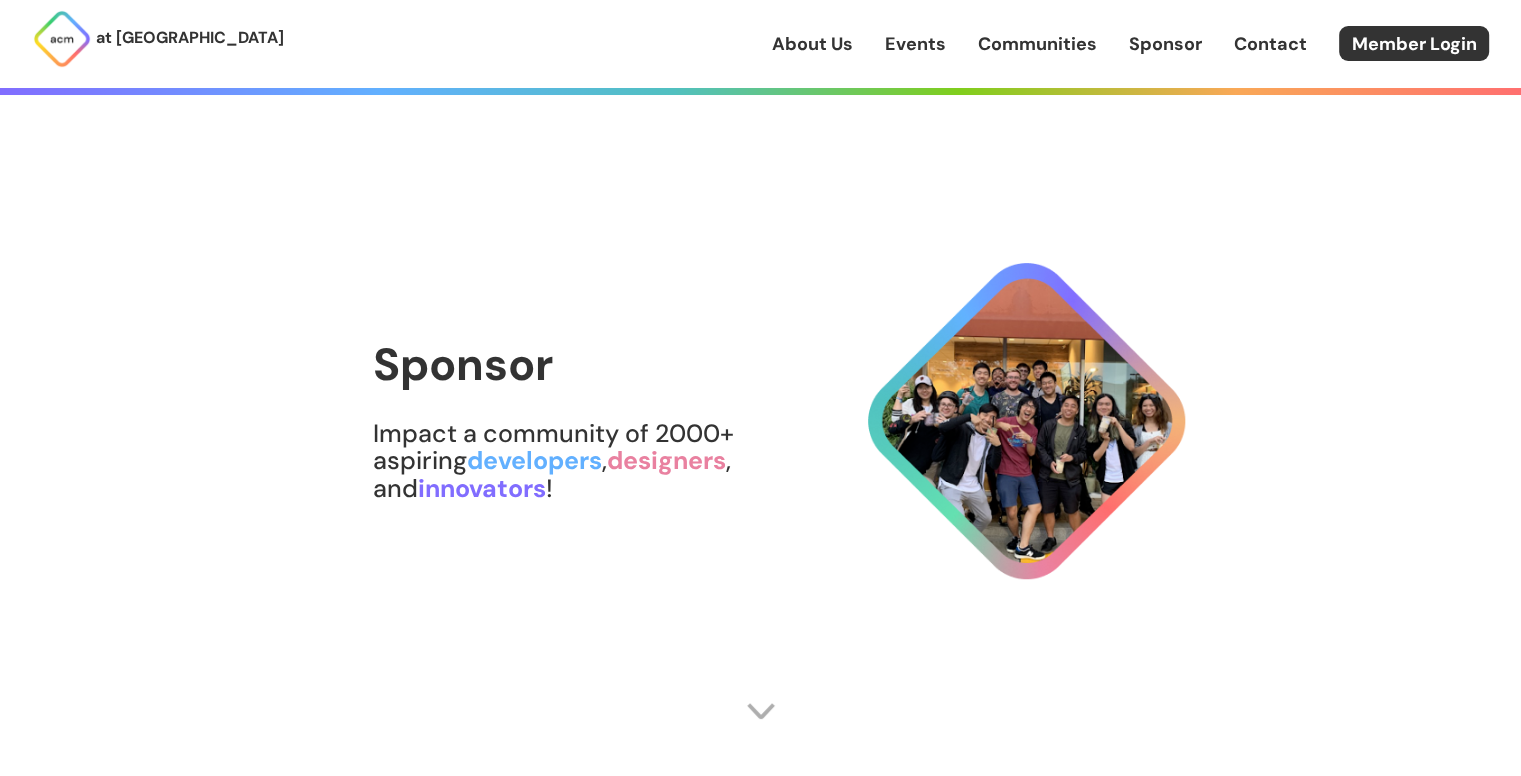click on "at [GEOGRAPHIC_DATA] About Us Events Communities Sponsor Contact Member Login" at bounding box center [760, 44] 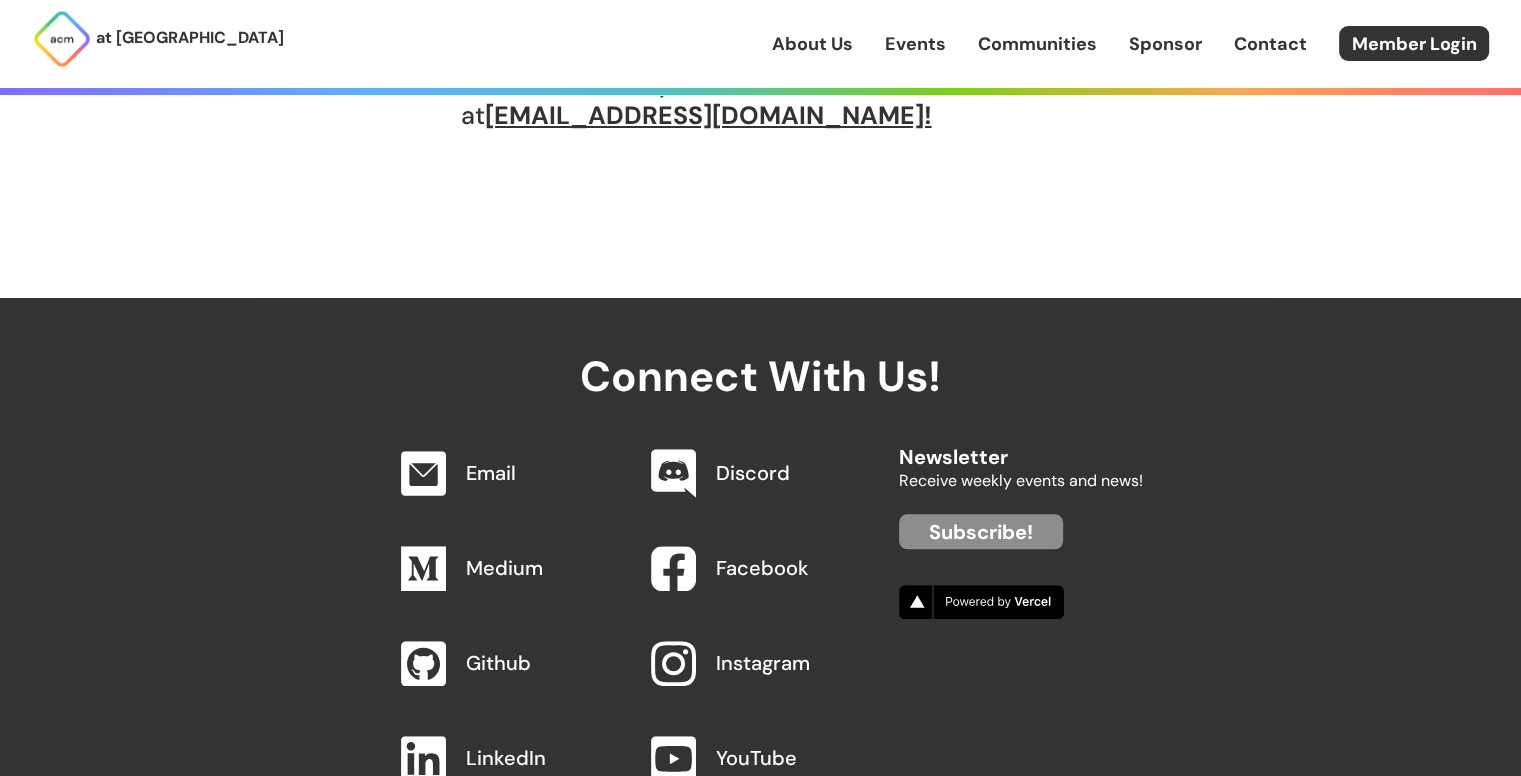 scroll, scrollTop: 1952, scrollLeft: 0, axis: vertical 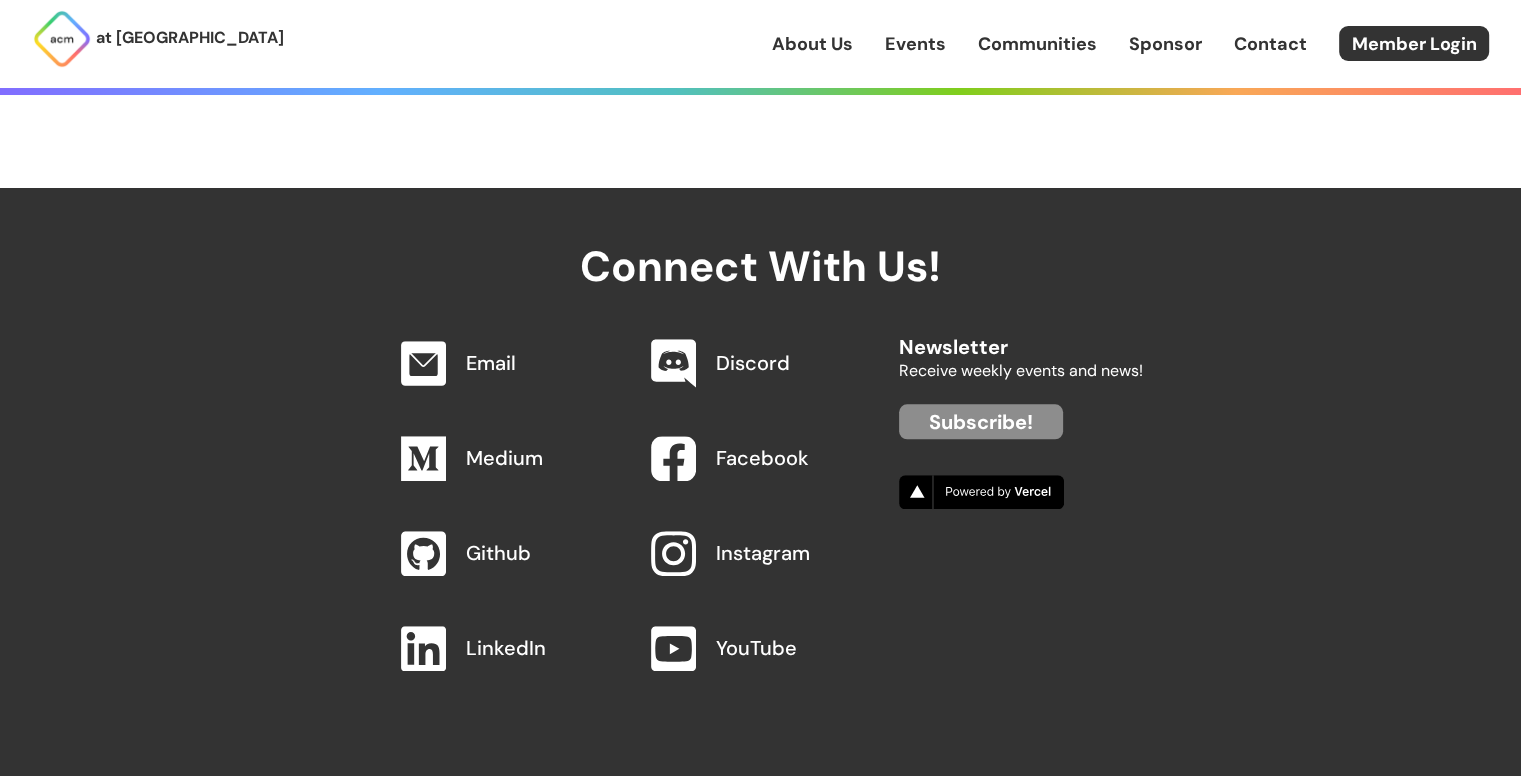click on "at [GEOGRAPHIC_DATA] About Us Events Communities Sponsor Contact Member Login" at bounding box center (760, 44) 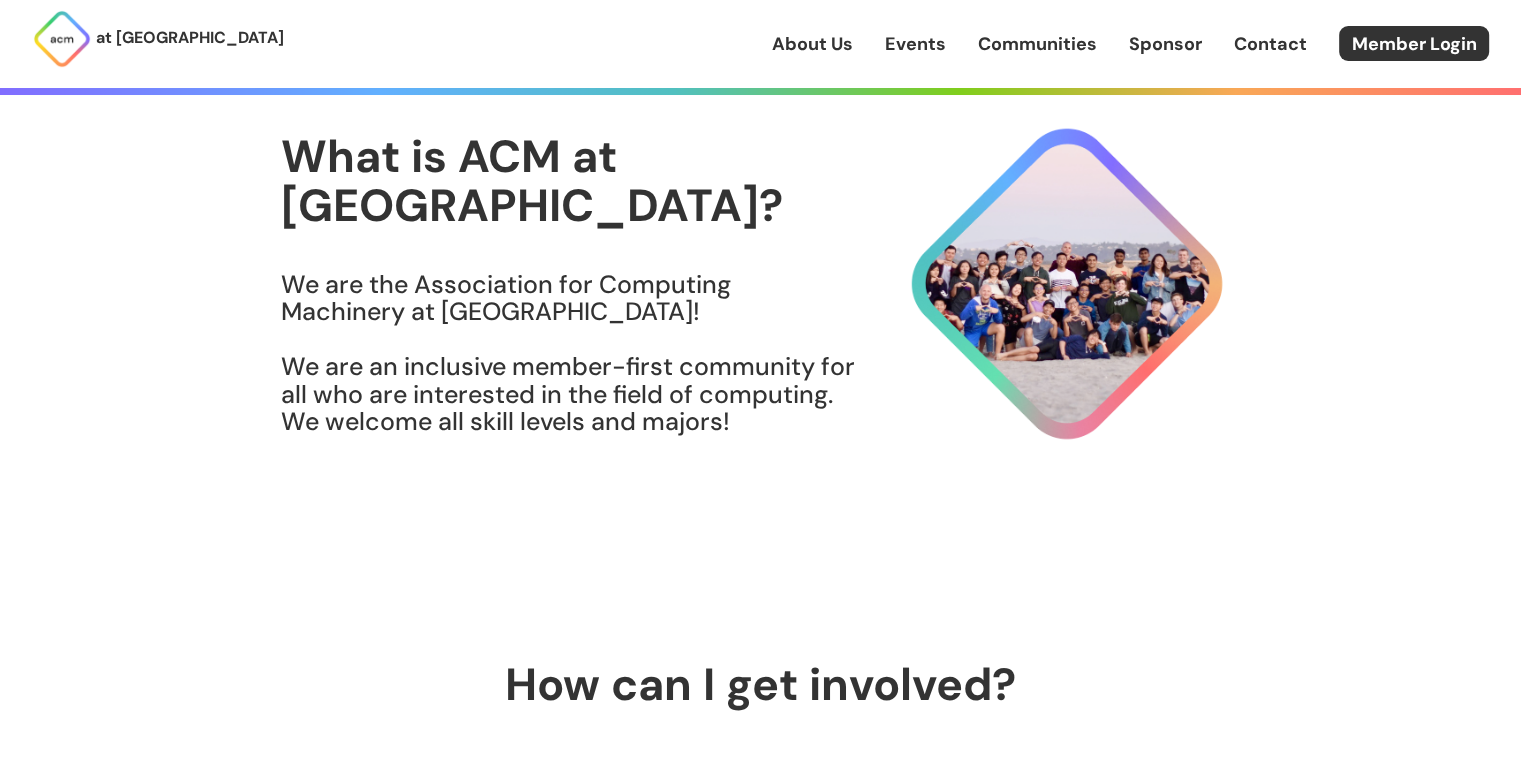 scroll, scrollTop: 0, scrollLeft: 0, axis: both 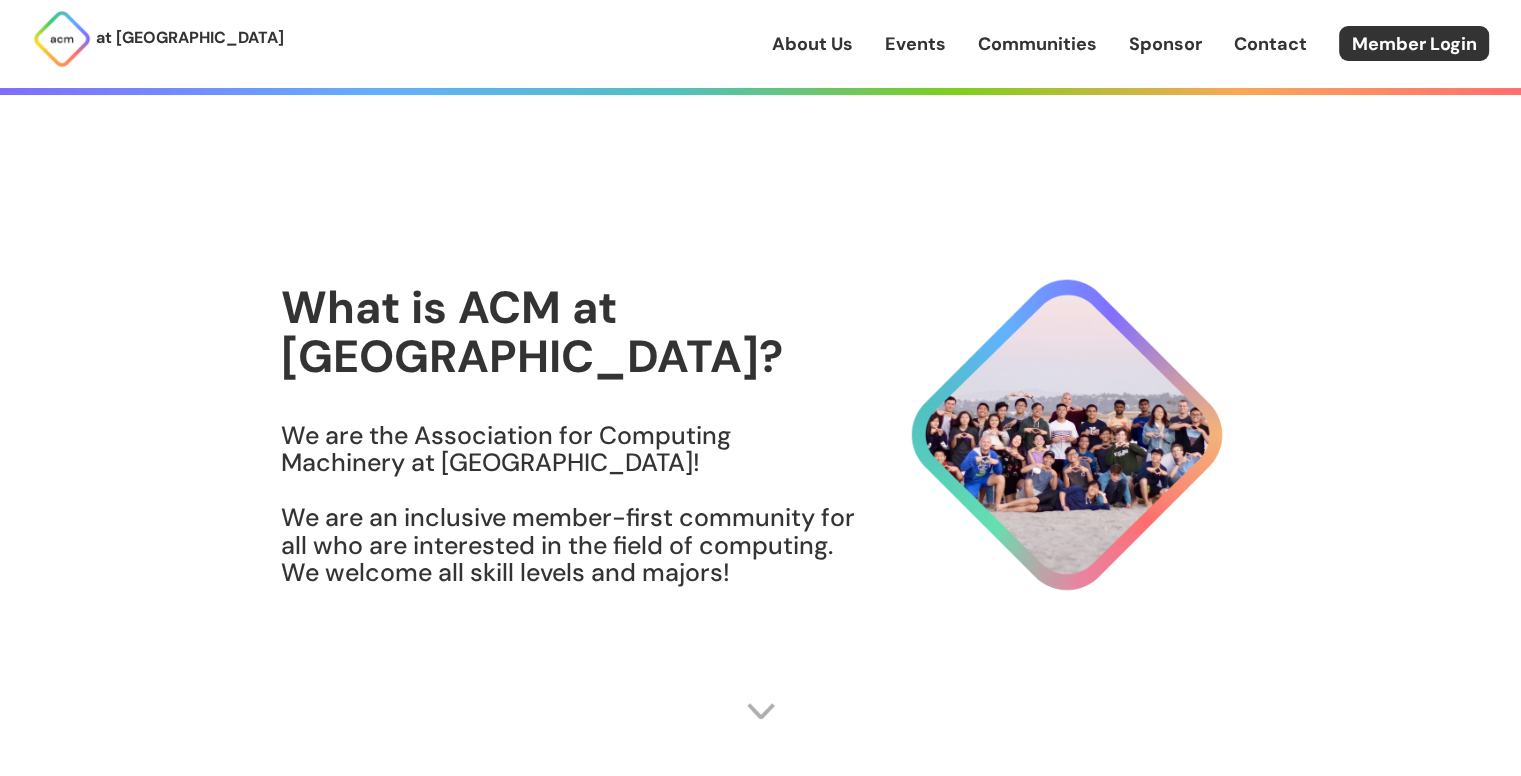 click on "Contact" at bounding box center [1270, 44] 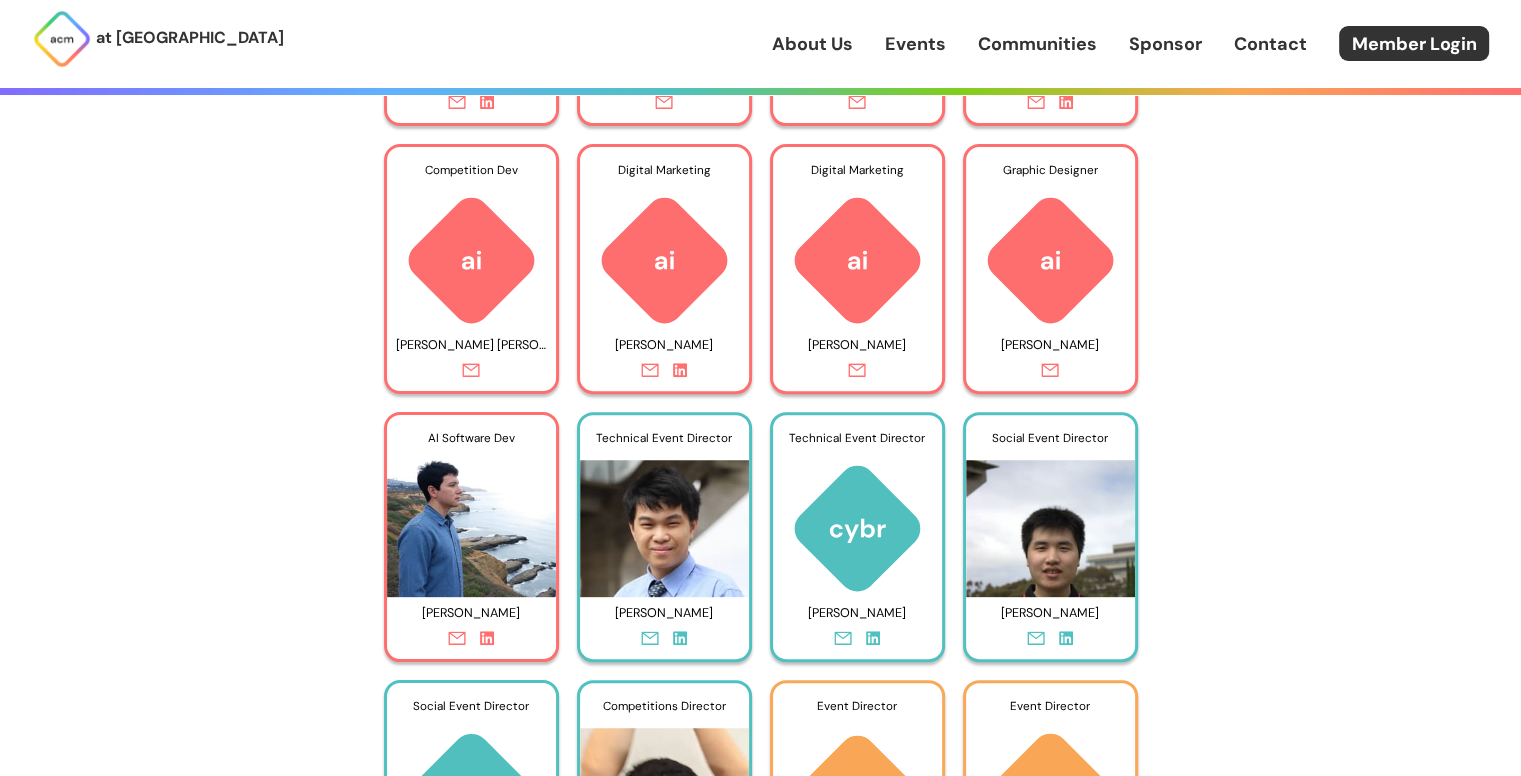 scroll, scrollTop: 8491, scrollLeft: 0, axis: vertical 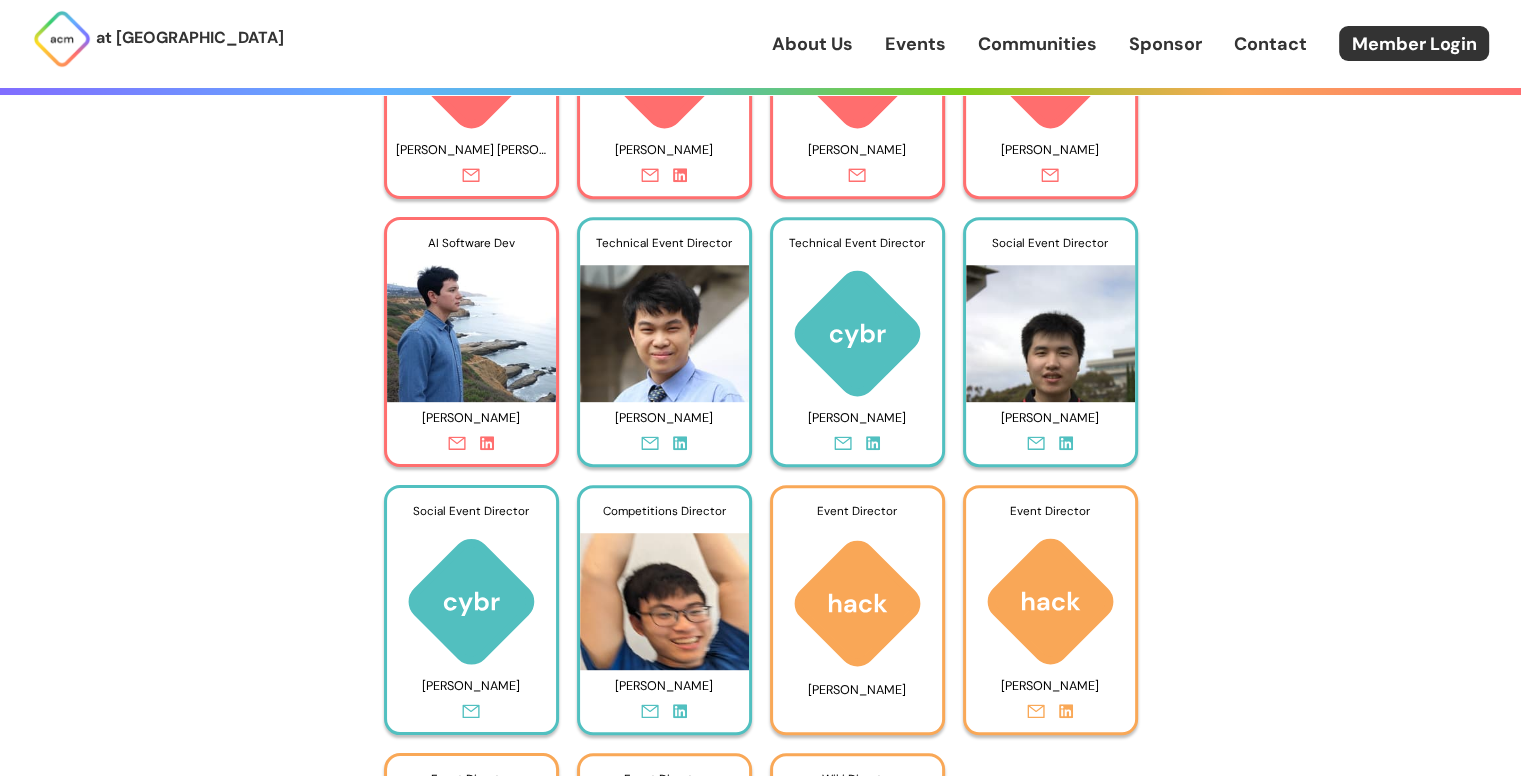 click at bounding box center [471, 325] 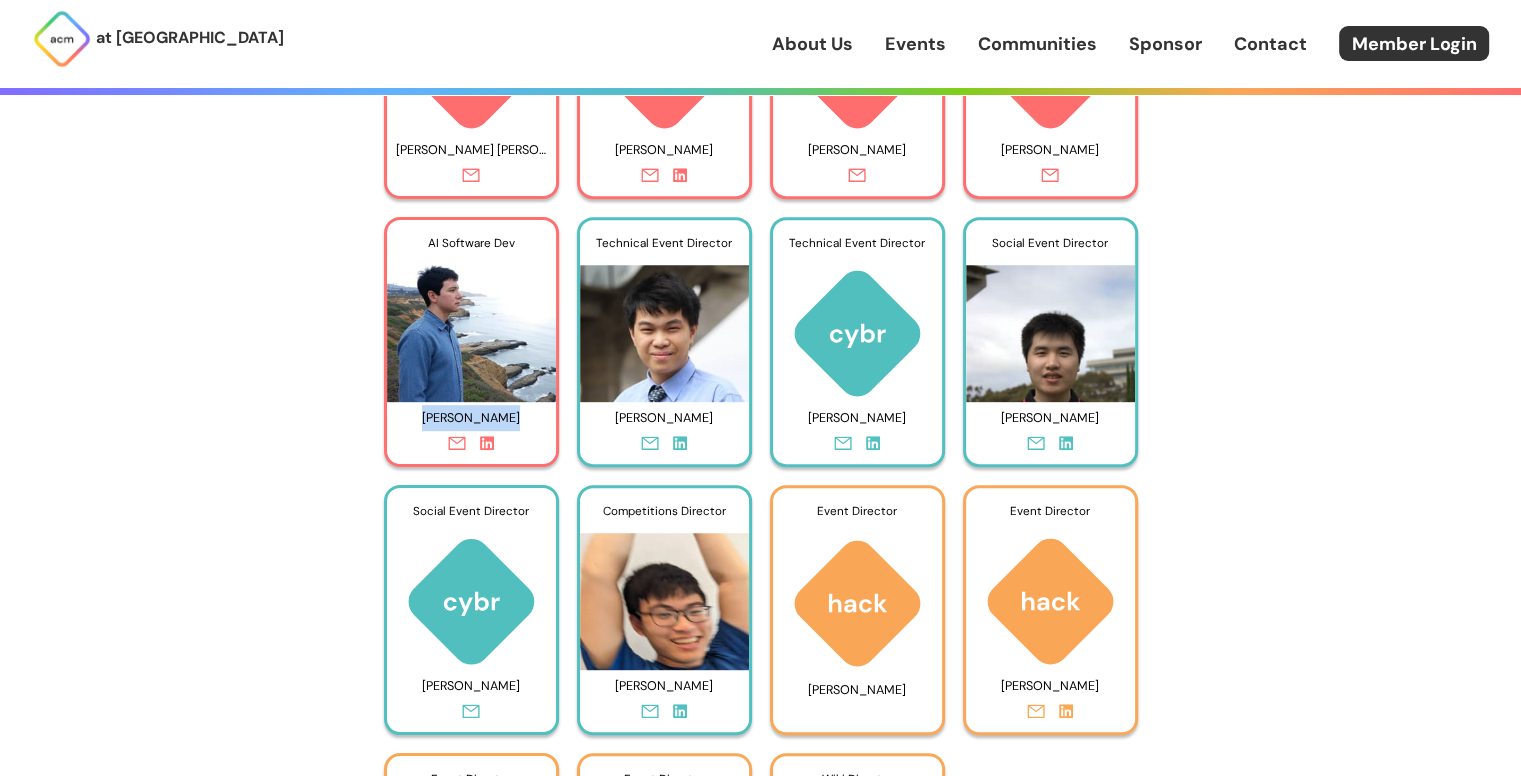 click on "[PERSON_NAME]" at bounding box center (471, 418) 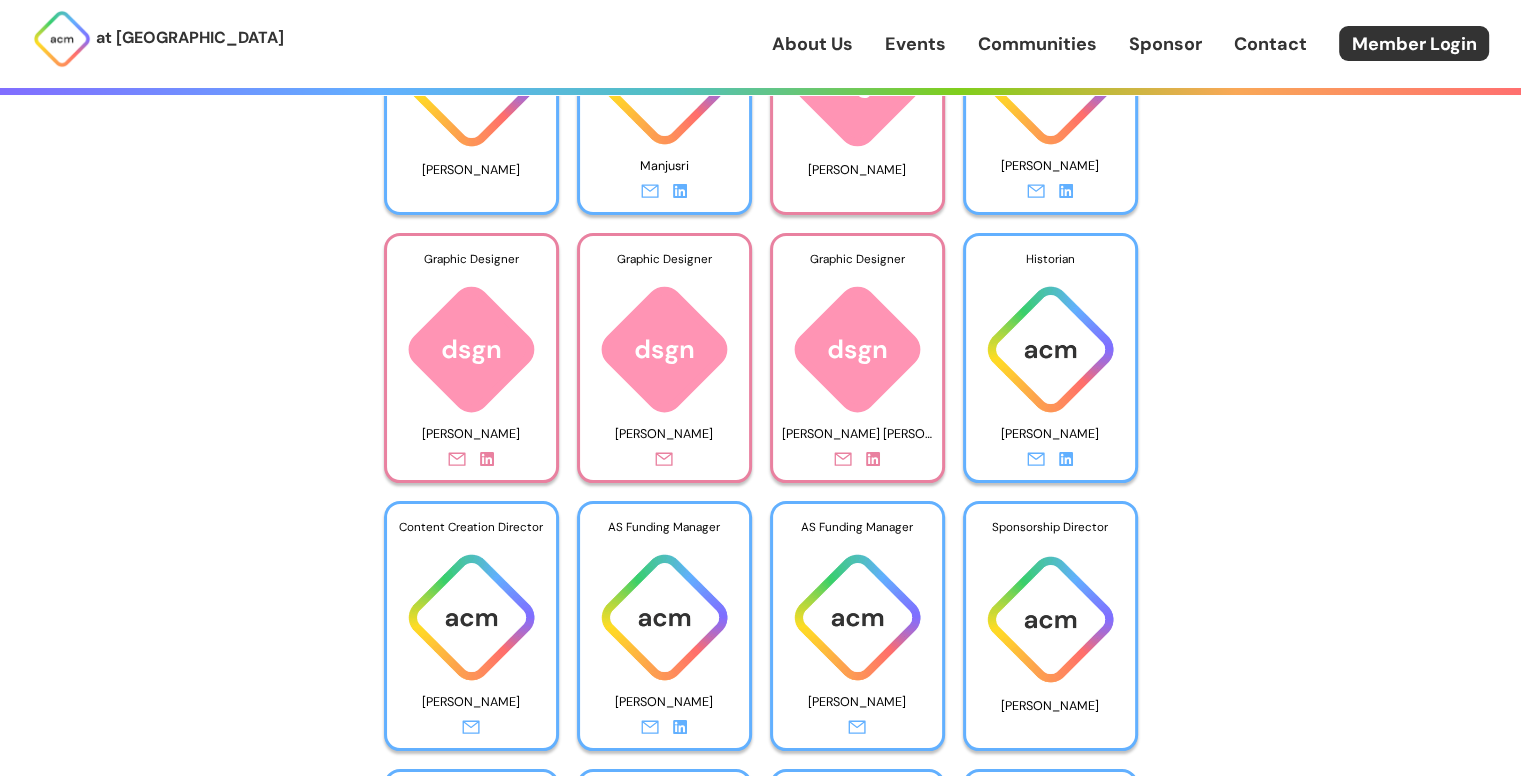 scroll, scrollTop: 4791, scrollLeft: 0, axis: vertical 